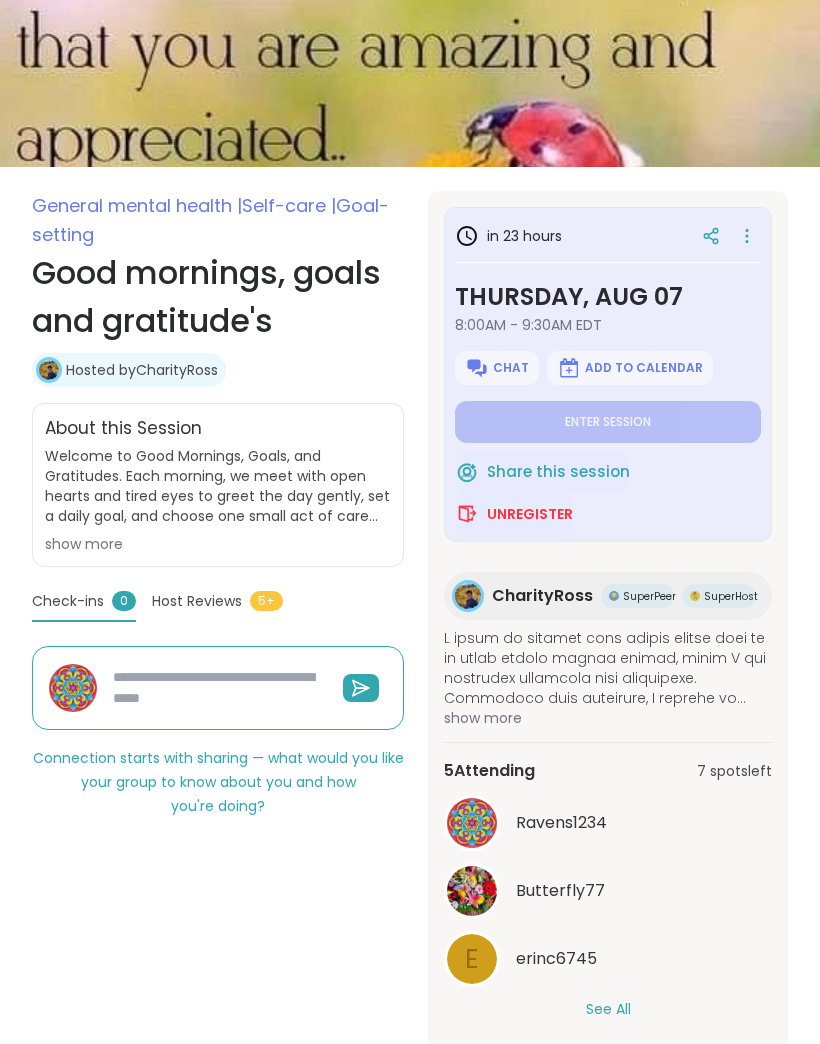 scroll, scrollTop: 185, scrollLeft: 0, axis: vertical 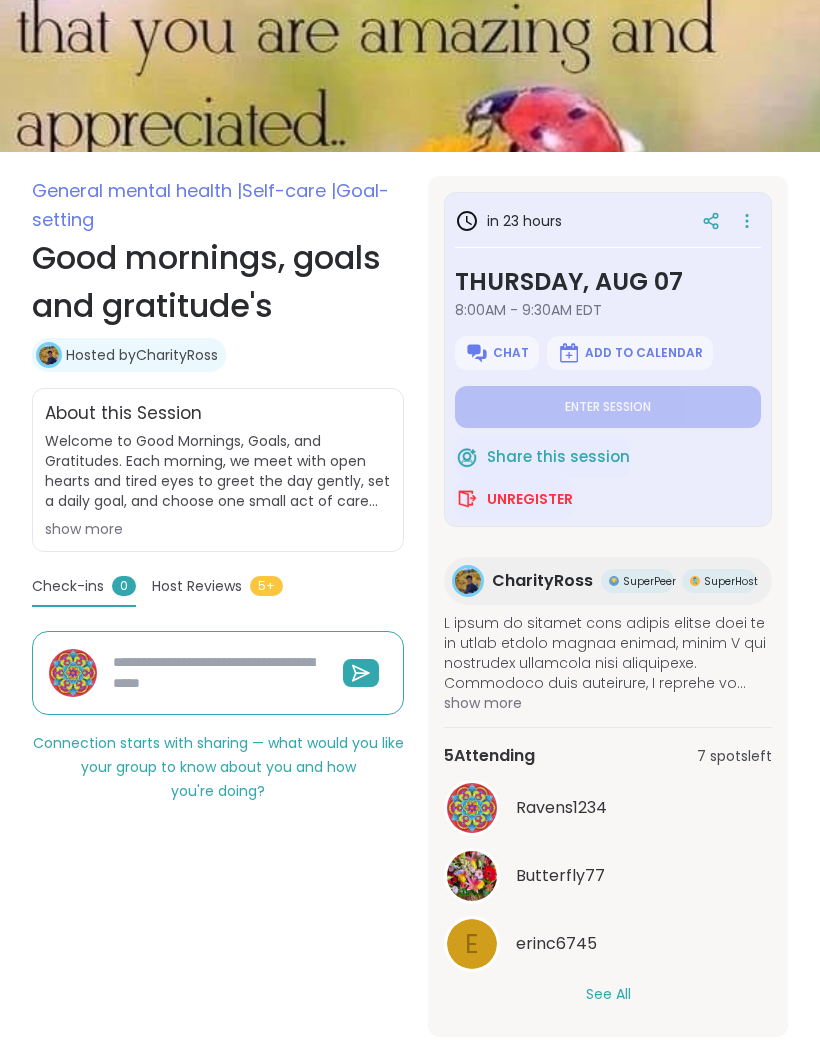 click on "in [DURATION] [DAY], [MONTH] [DATE] [TIME] - [TIME] [TIMEZONE] [EVENT_TYPE] [ACTION] [ACTION] [ACTION] [ACTION]" at bounding box center (608, 359) 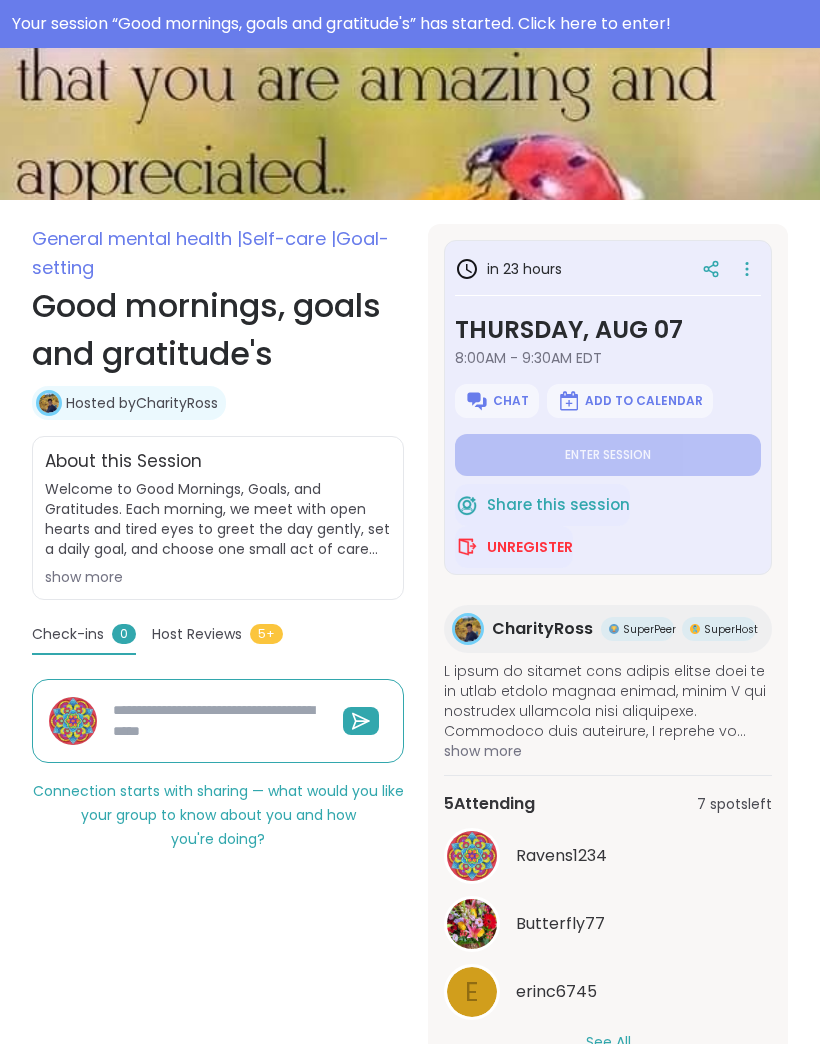 click on "Add to Calendar" at bounding box center (644, 401) 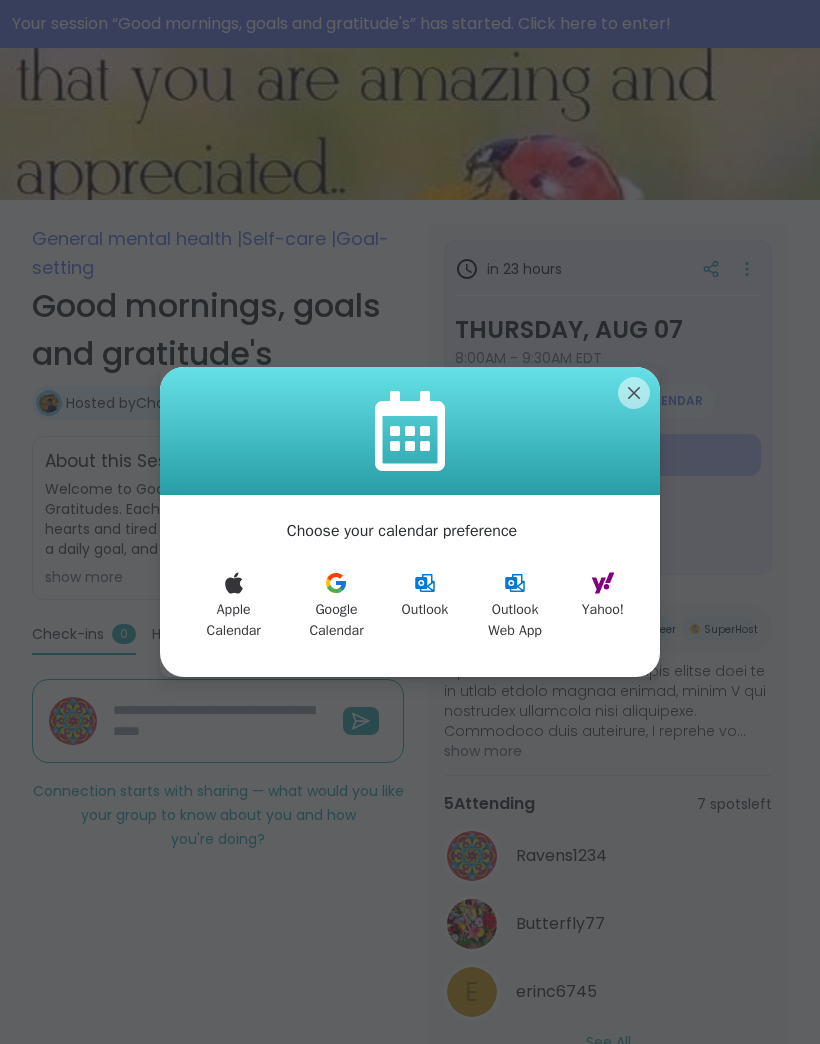 click at bounding box center (410, 431) 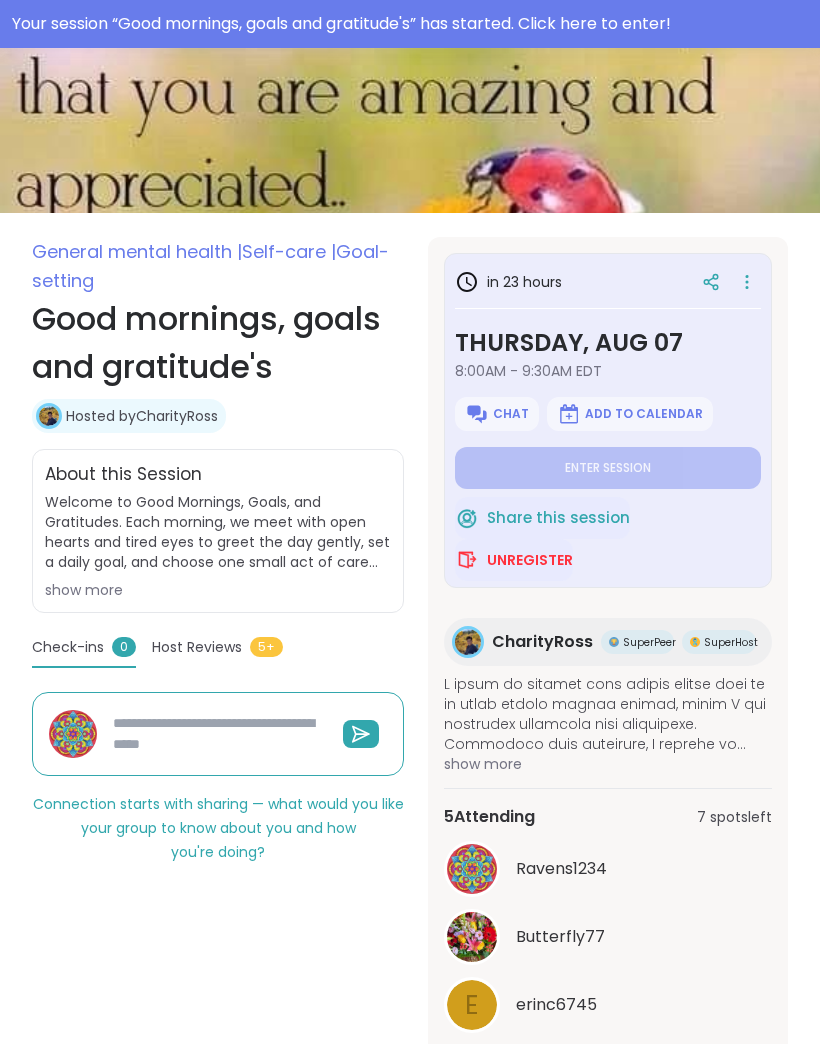 scroll, scrollTop: 178, scrollLeft: 0, axis: vertical 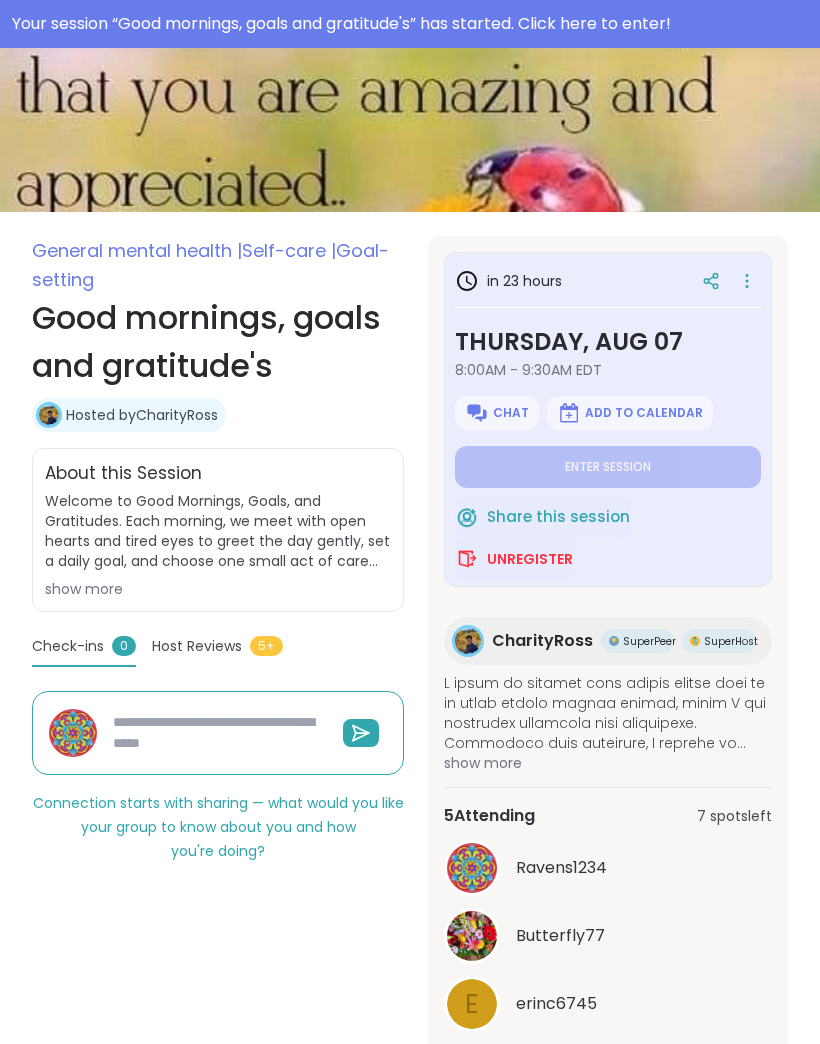 click on "Share this session Unregister" at bounding box center [608, 538] 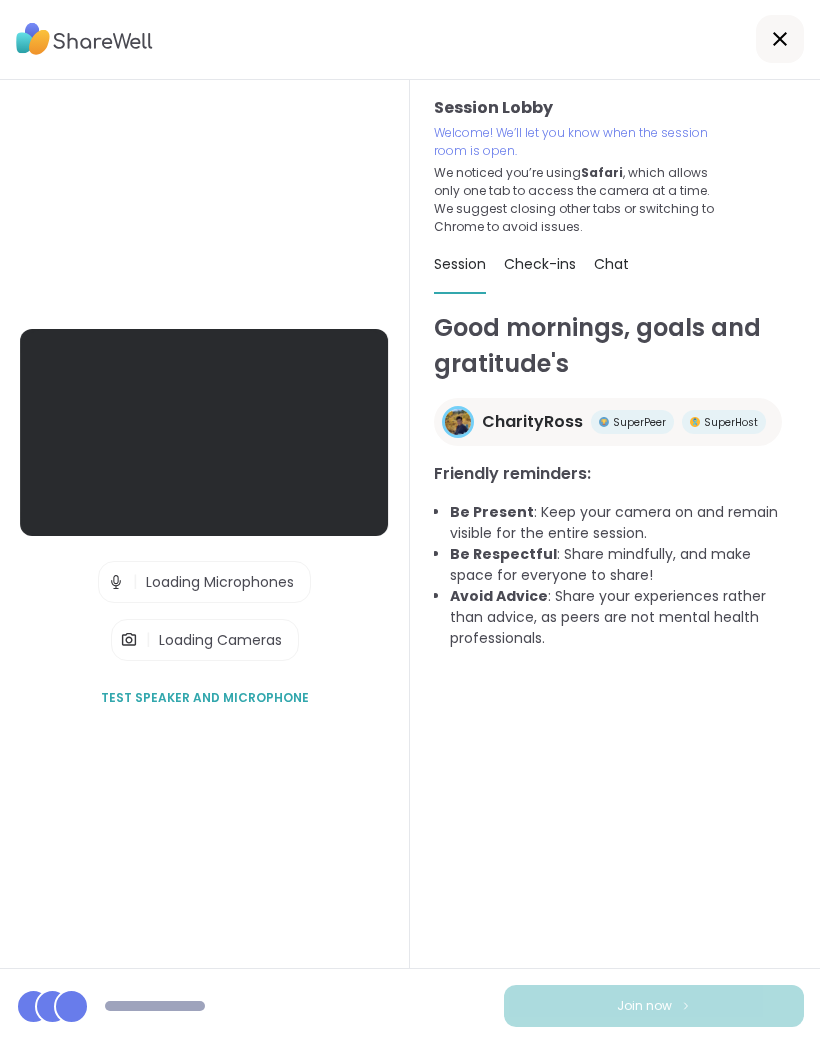 scroll, scrollTop: 78, scrollLeft: 0, axis: vertical 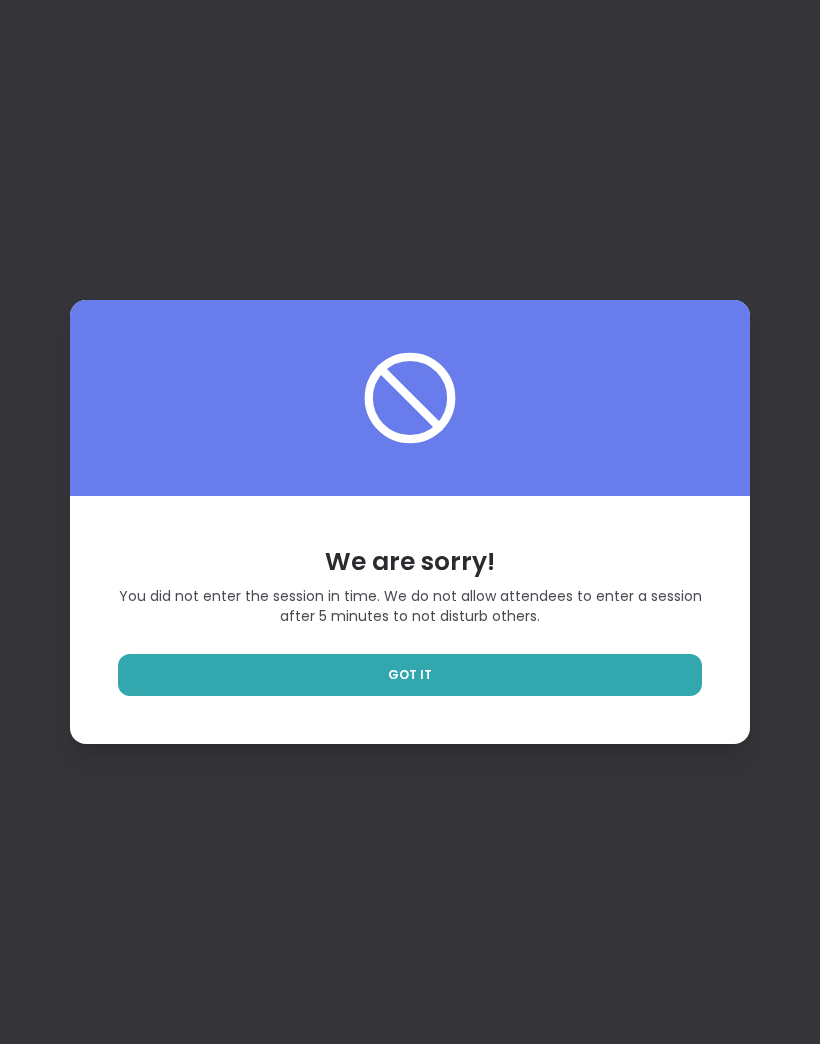 click on "GOT IT" at bounding box center (410, 675) 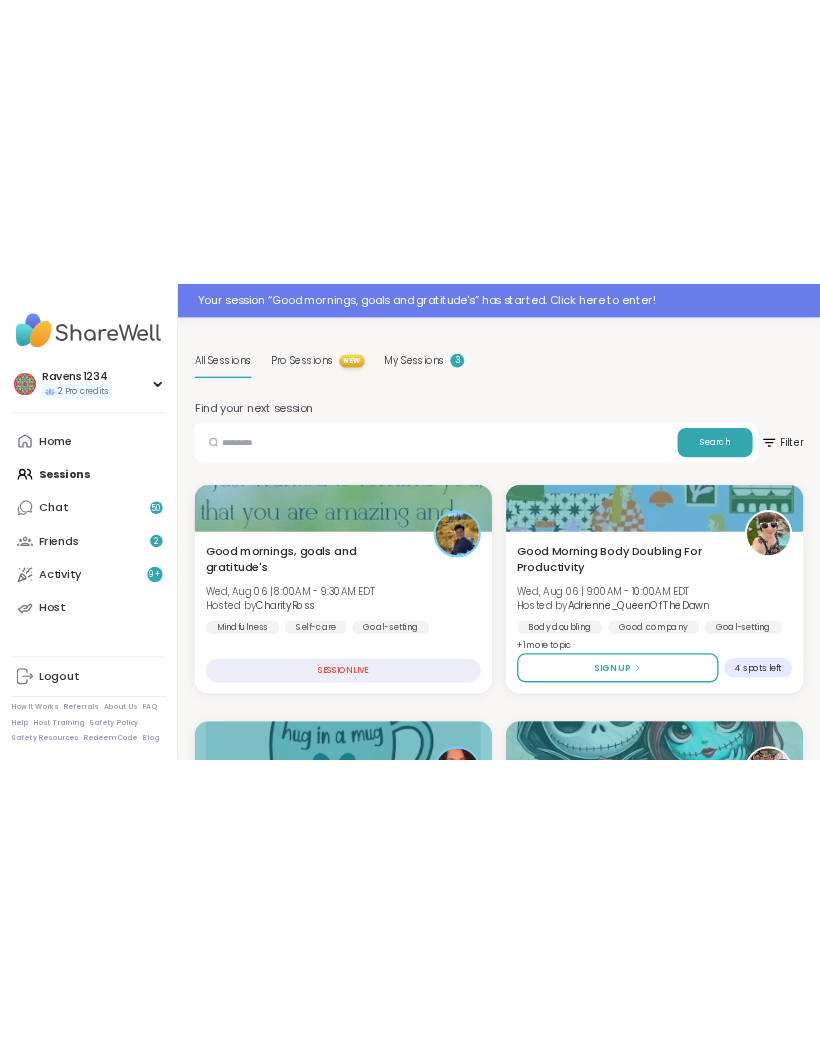 scroll, scrollTop: 69, scrollLeft: 0, axis: vertical 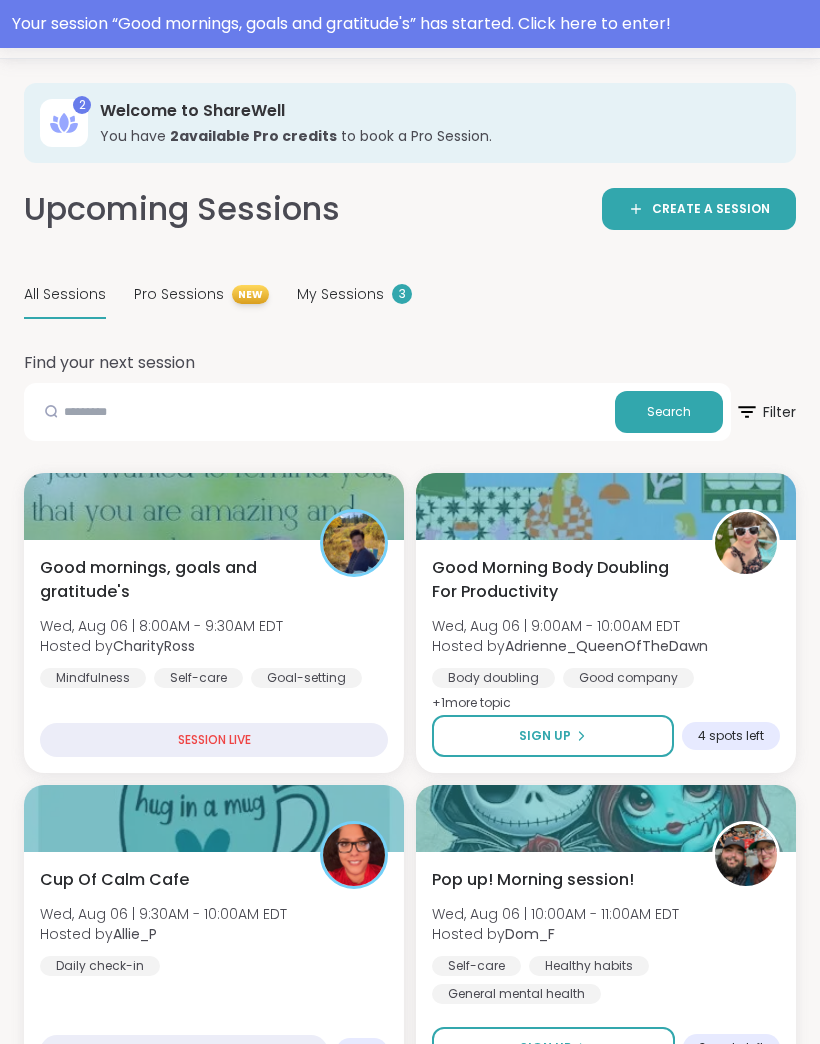 click on "Sign Up" at bounding box center [553, 1048] 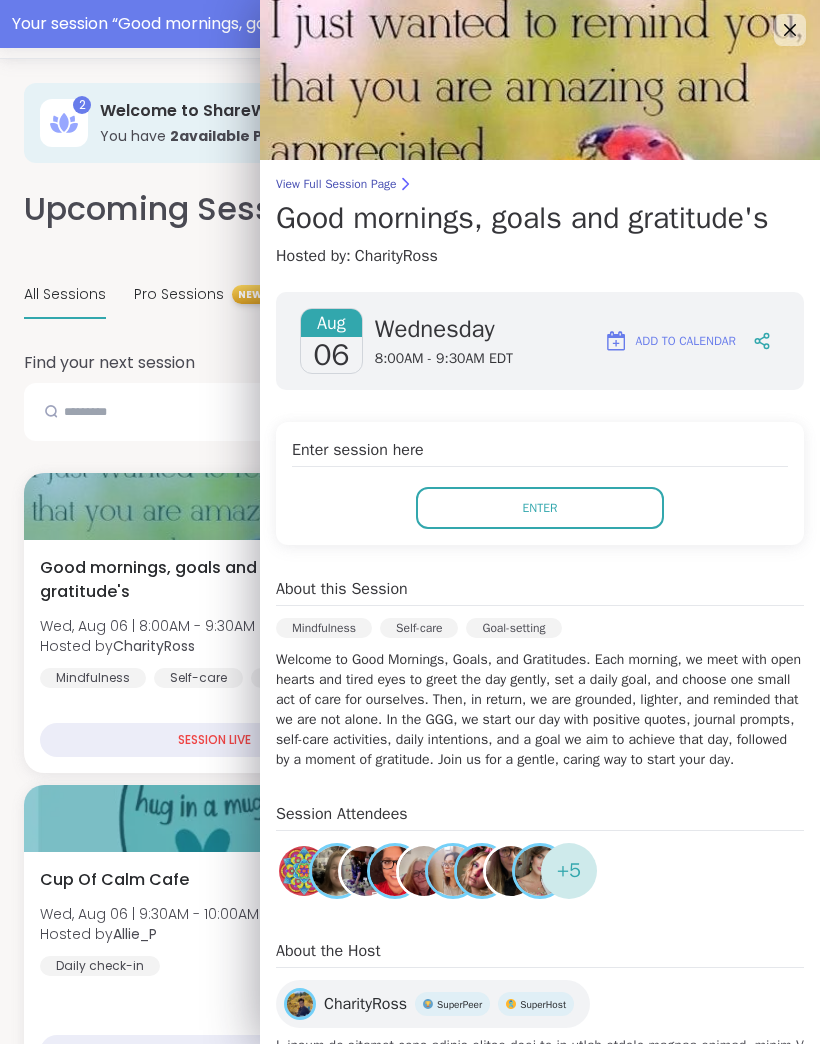 click on "Enter" at bounding box center [540, 508] 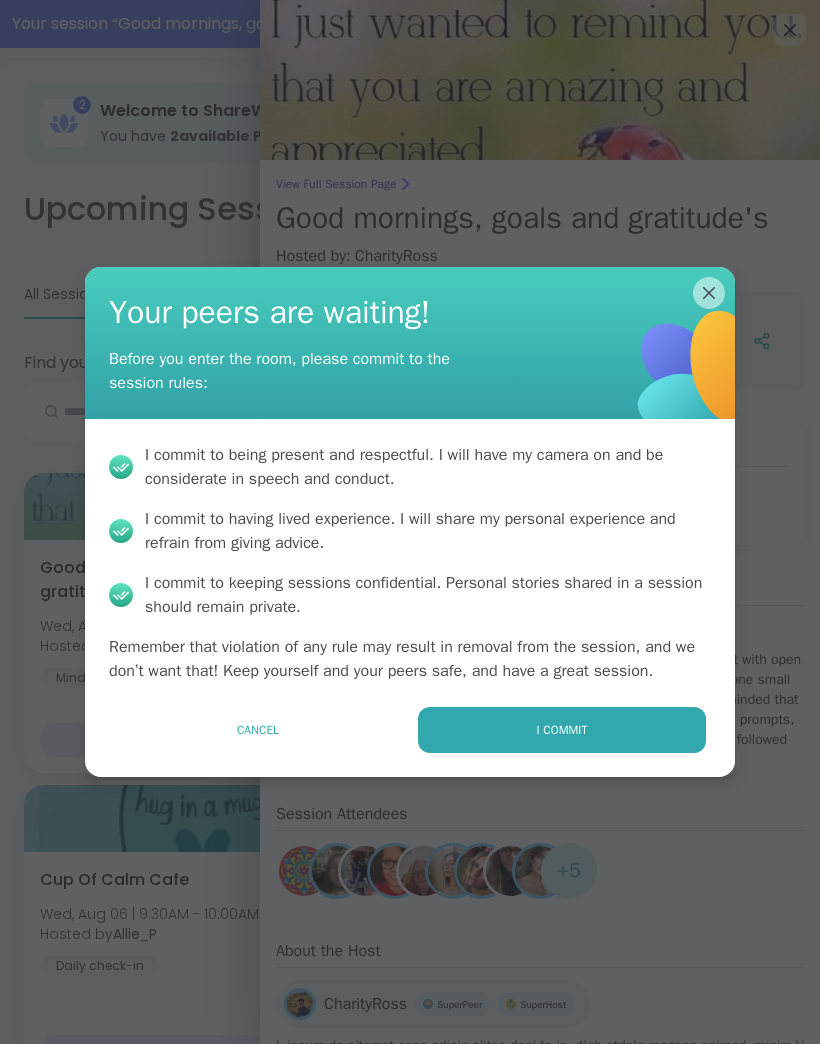 click on "I commit" at bounding box center (562, 730) 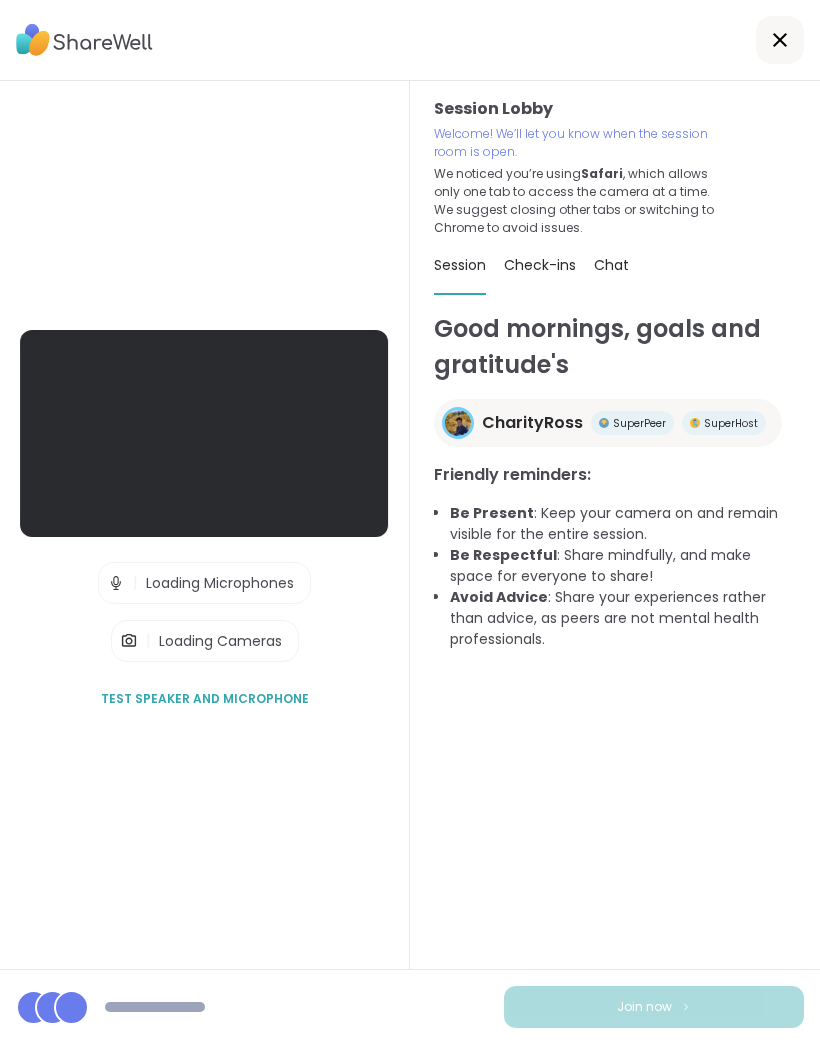 scroll, scrollTop: 1, scrollLeft: 0, axis: vertical 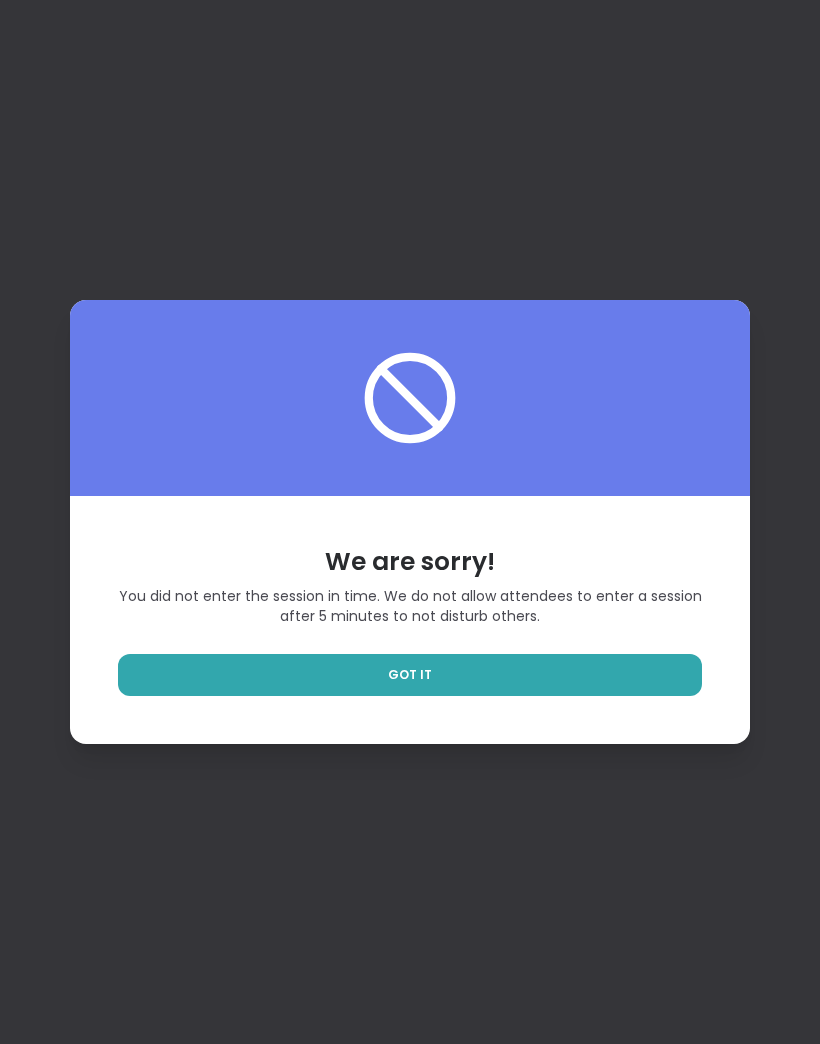 click on "GOT IT" at bounding box center (410, 675) 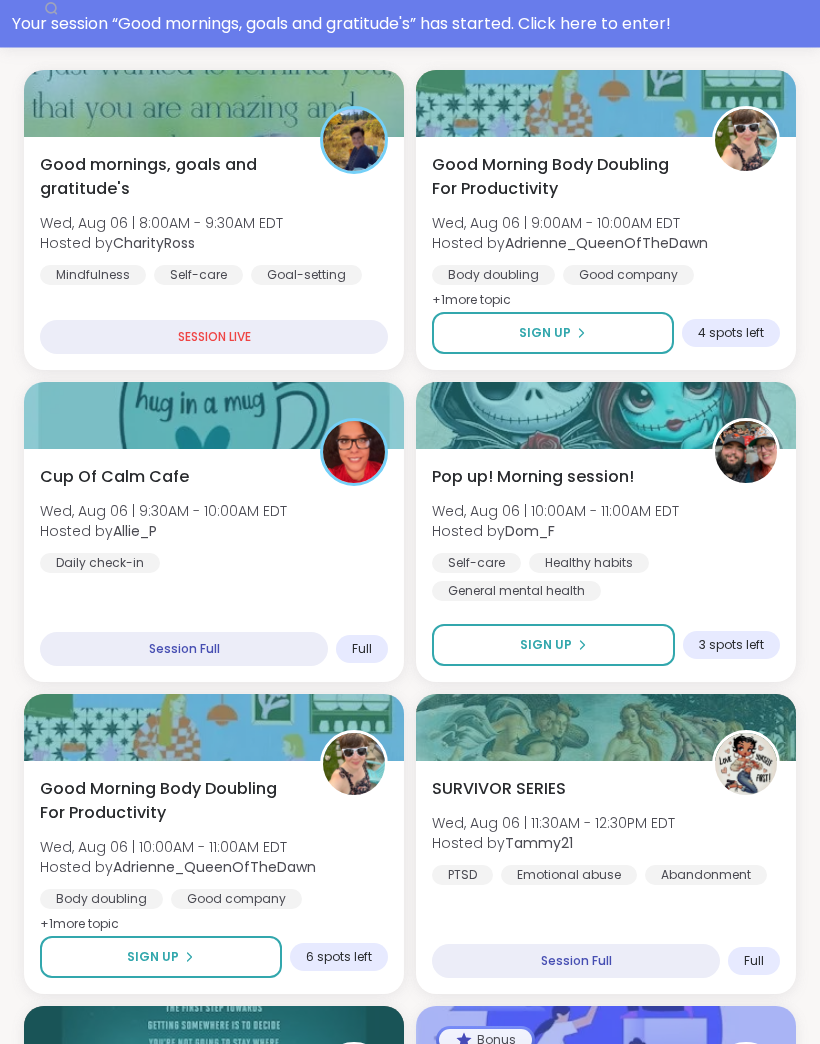 scroll, scrollTop: 472, scrollLeft: 0, axis: vertical 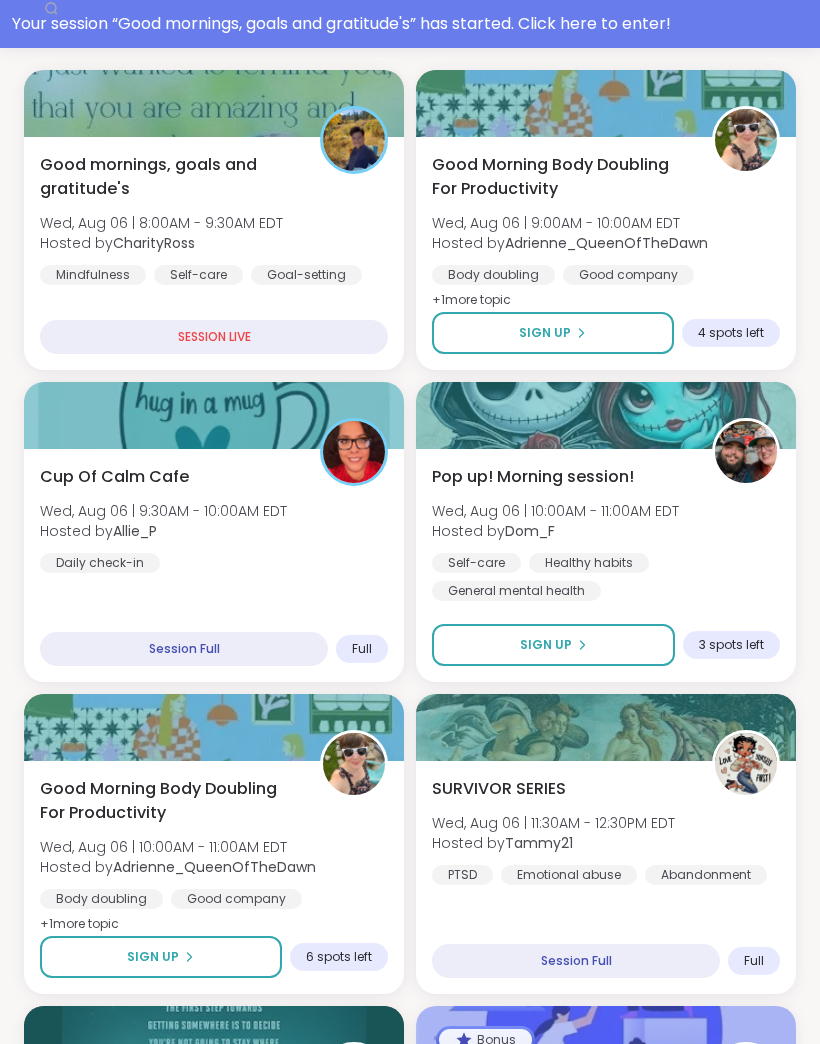 click on "Sign Up" at bounding box center [553, 333] 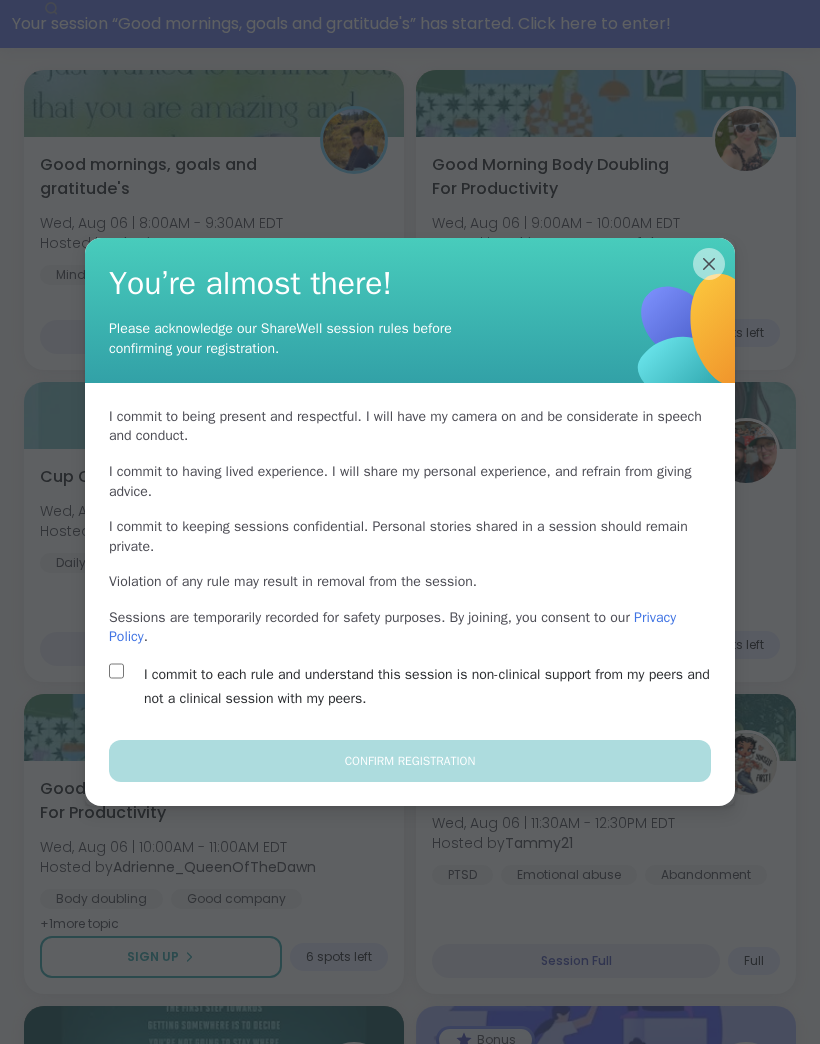 click on "I commit to each rule and understand this session is non-clinical support from my peers and not a clinical session with my peers." at bounding box center [433, 687] 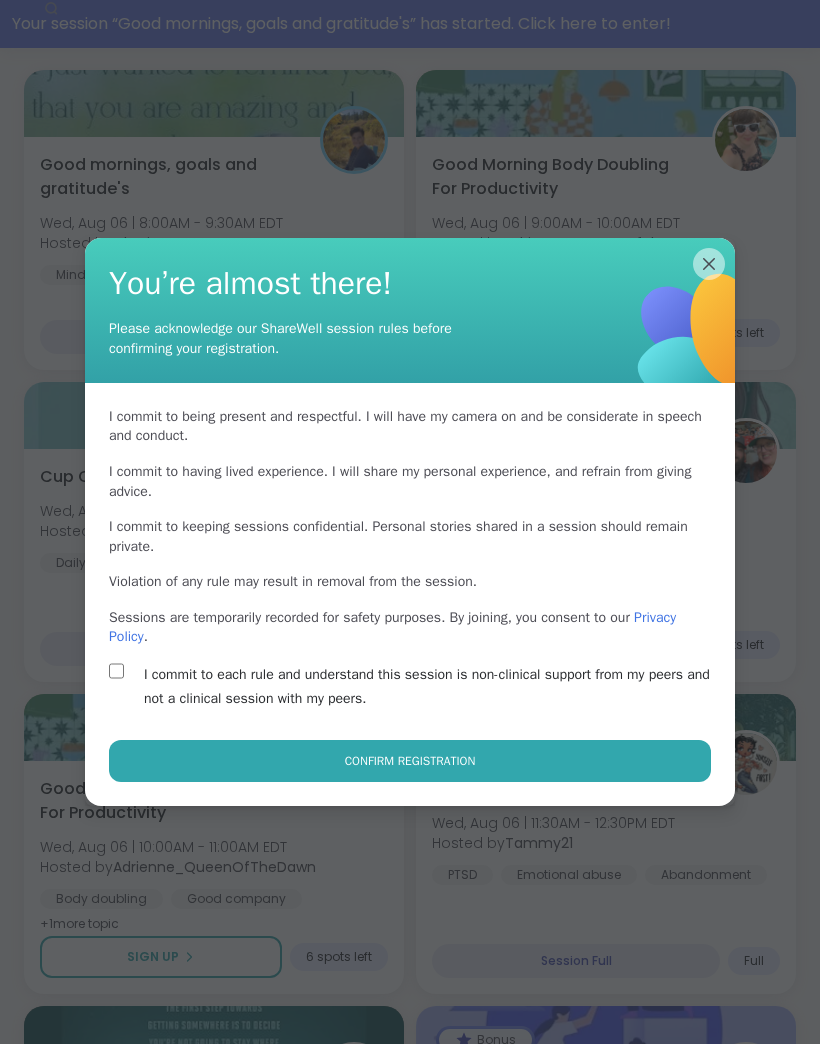 click on "Confirm Registration" at bounding box center [410, 761] 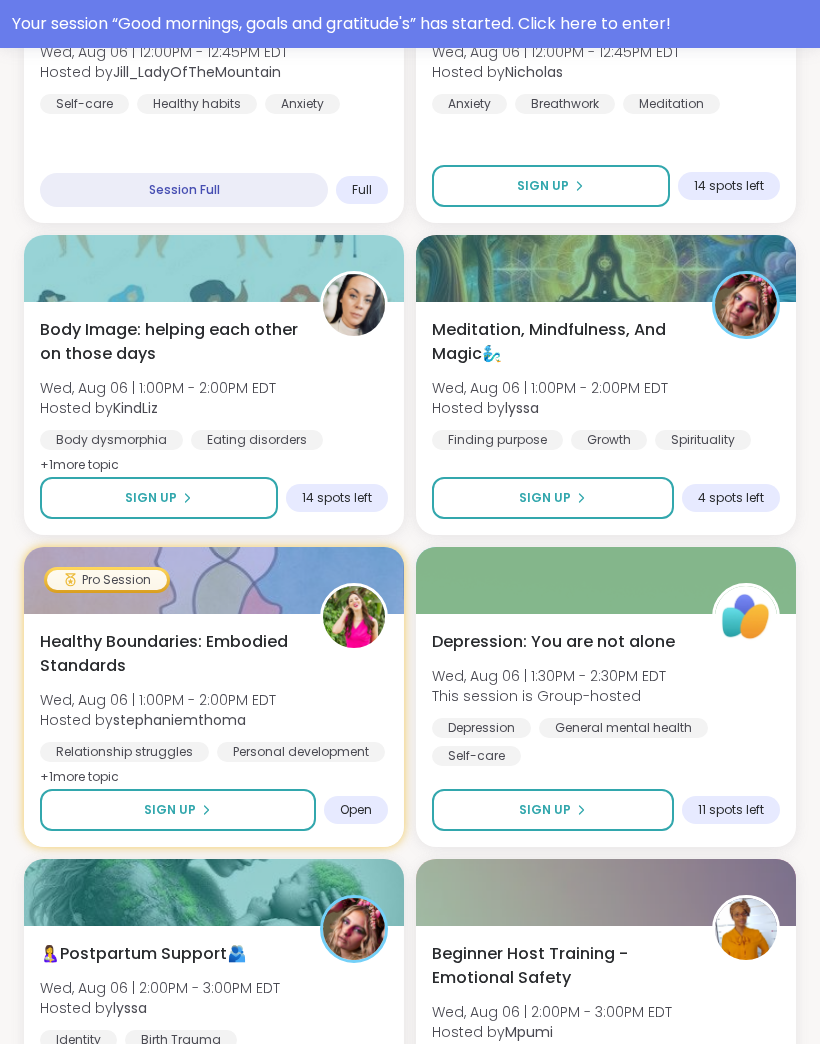 scroll, scrollTop: 1865, scrollLeft: 0, axis: vertical 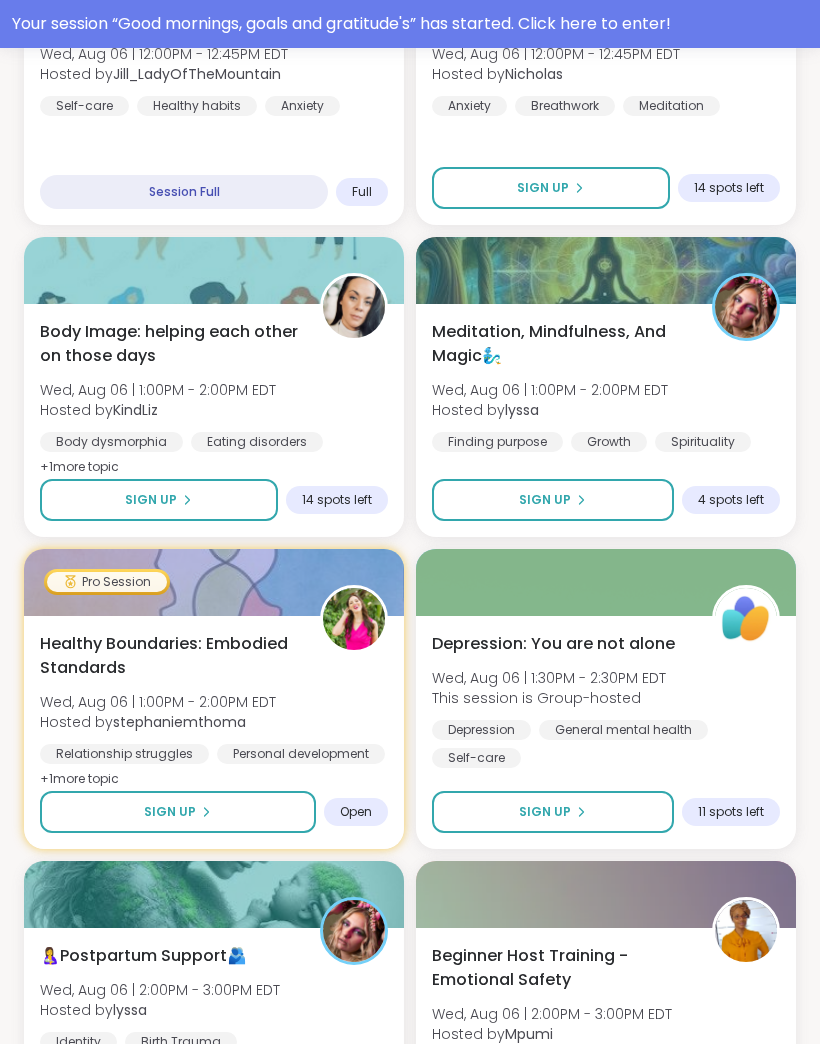 click on "4 spots left" at bounding box center (731, 500) 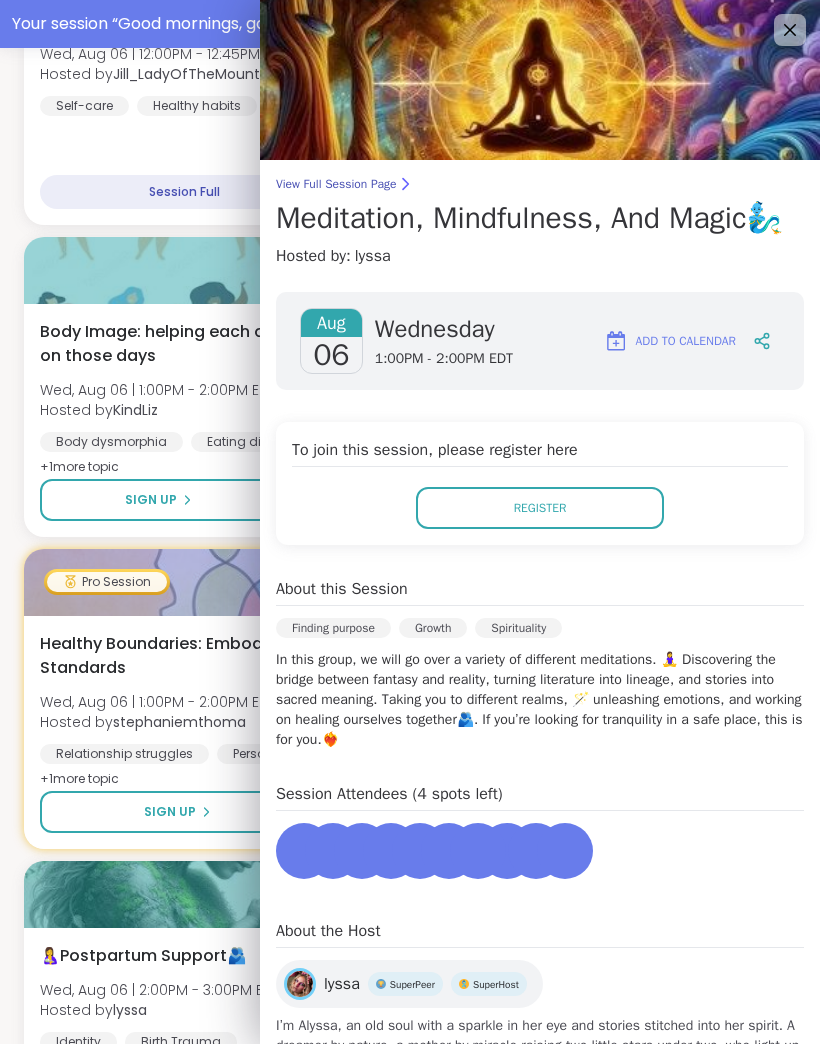 click on "Register" at bounding box center [540, 508] 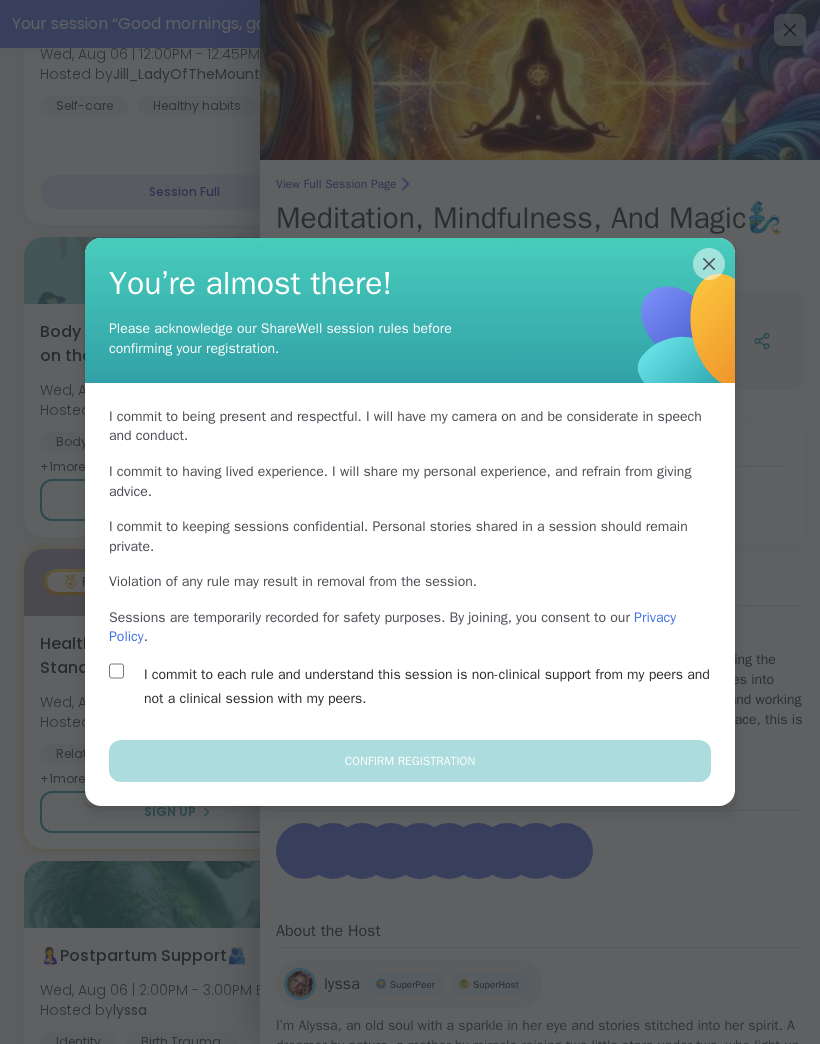 click on "I commit to each rule and understand this session is non-clinical support from my peers and not a clinical session with my peers." at bounding box center [433, 687] 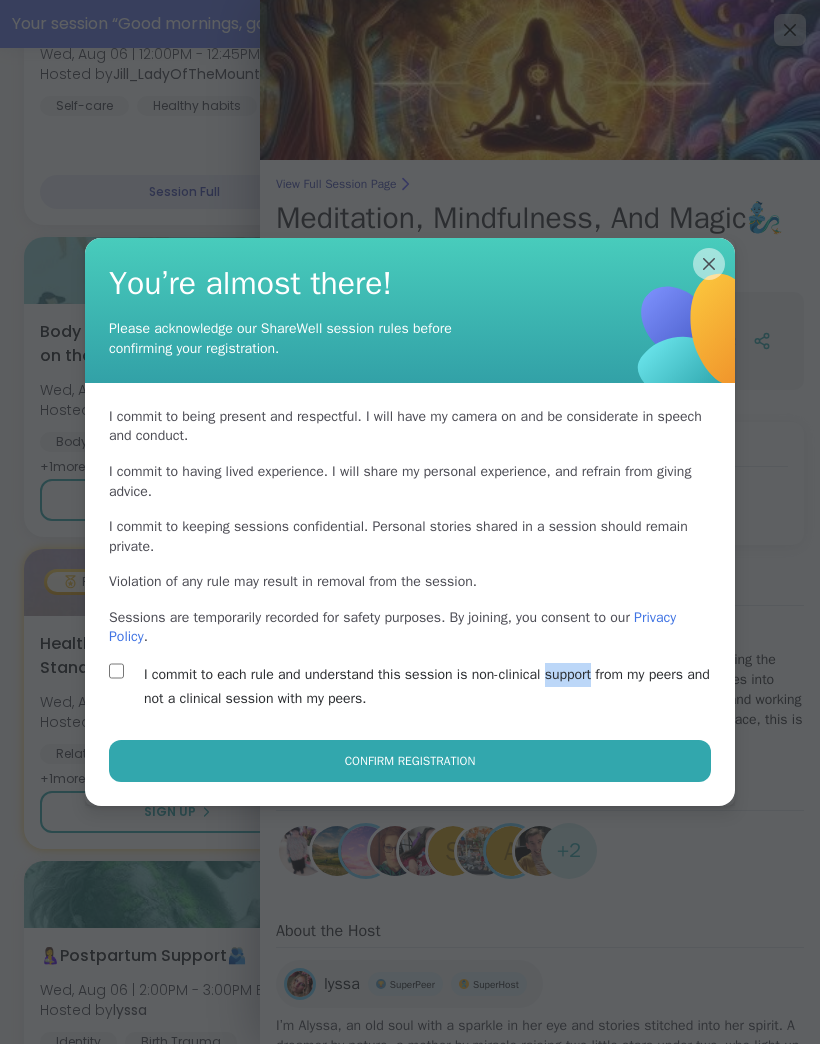 click on "Confirm Registration" at bounding box center (410, 761) 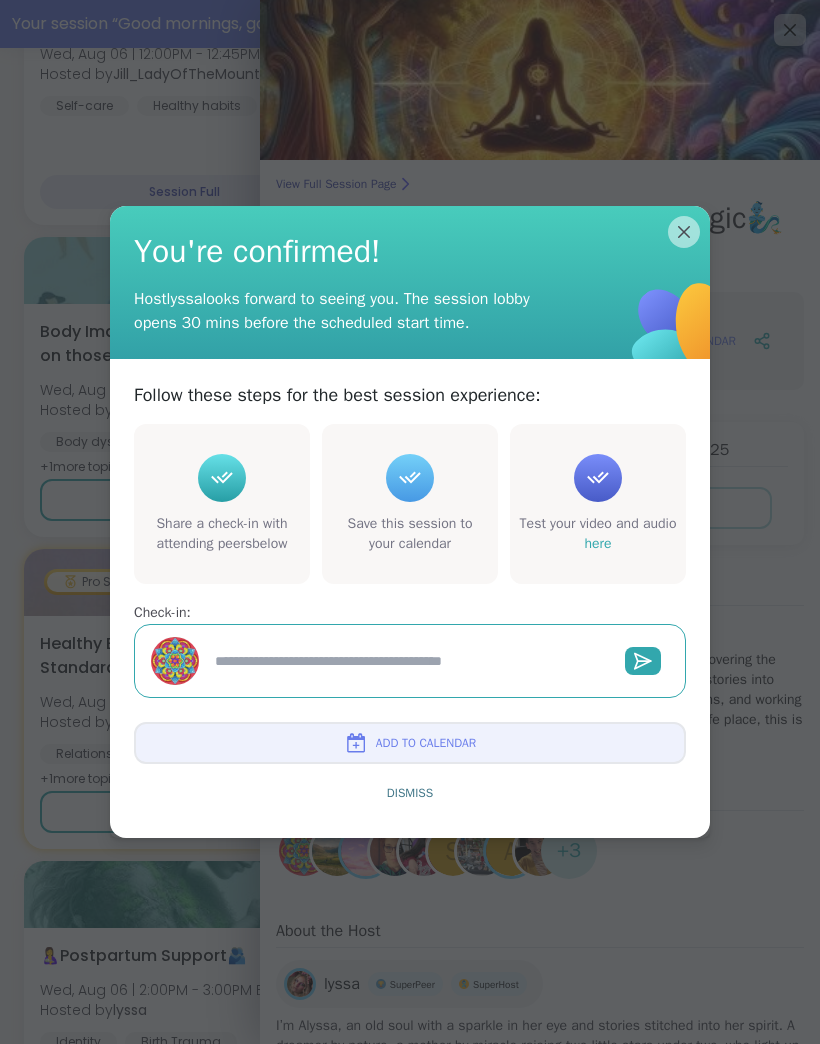 click at bounding box center [408, 661] 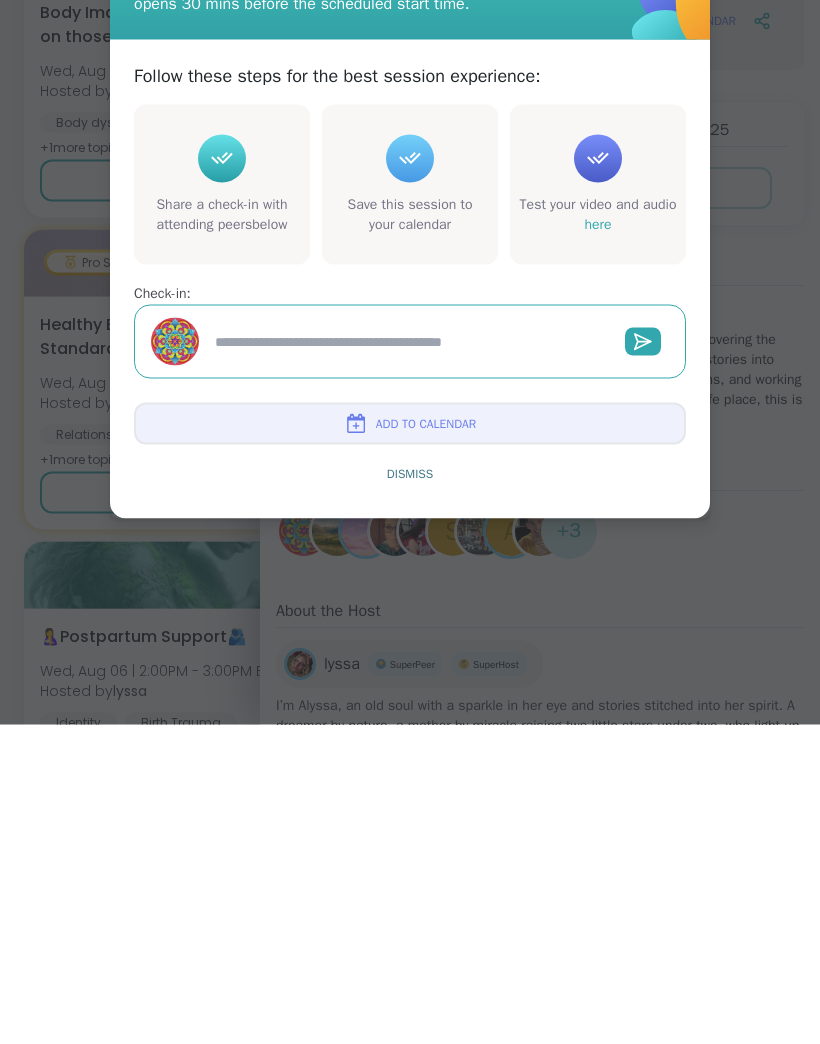 type on "*" 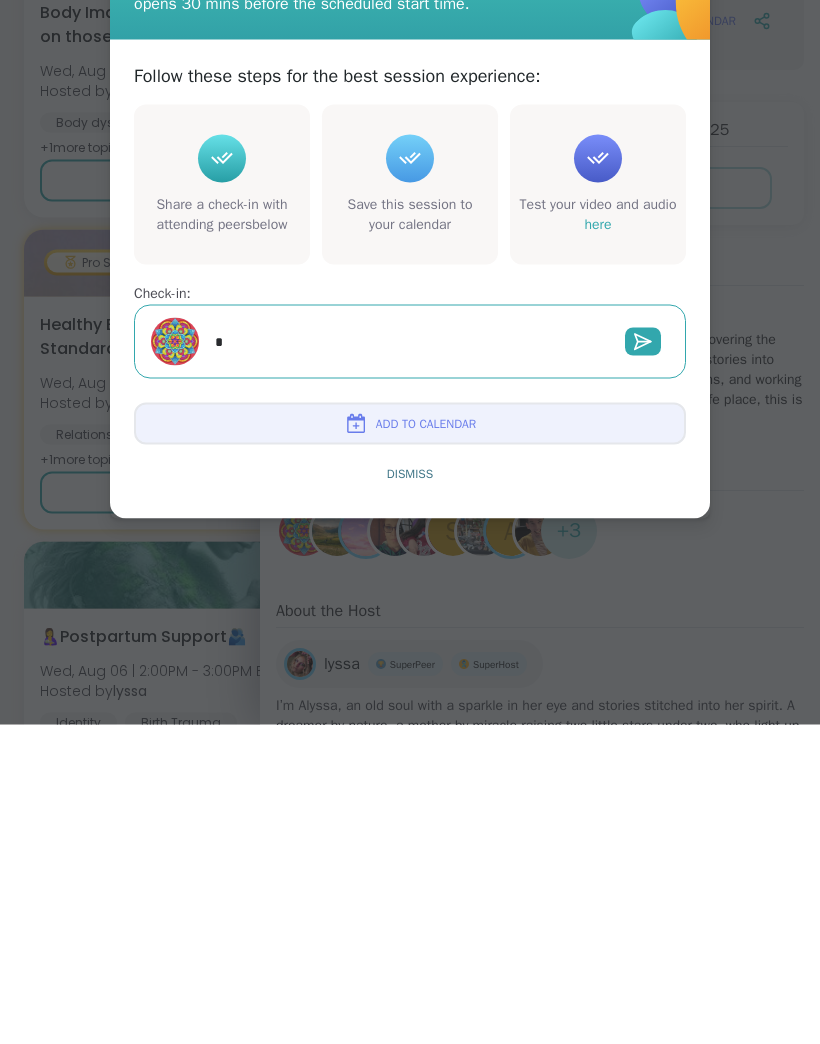 type on "**" 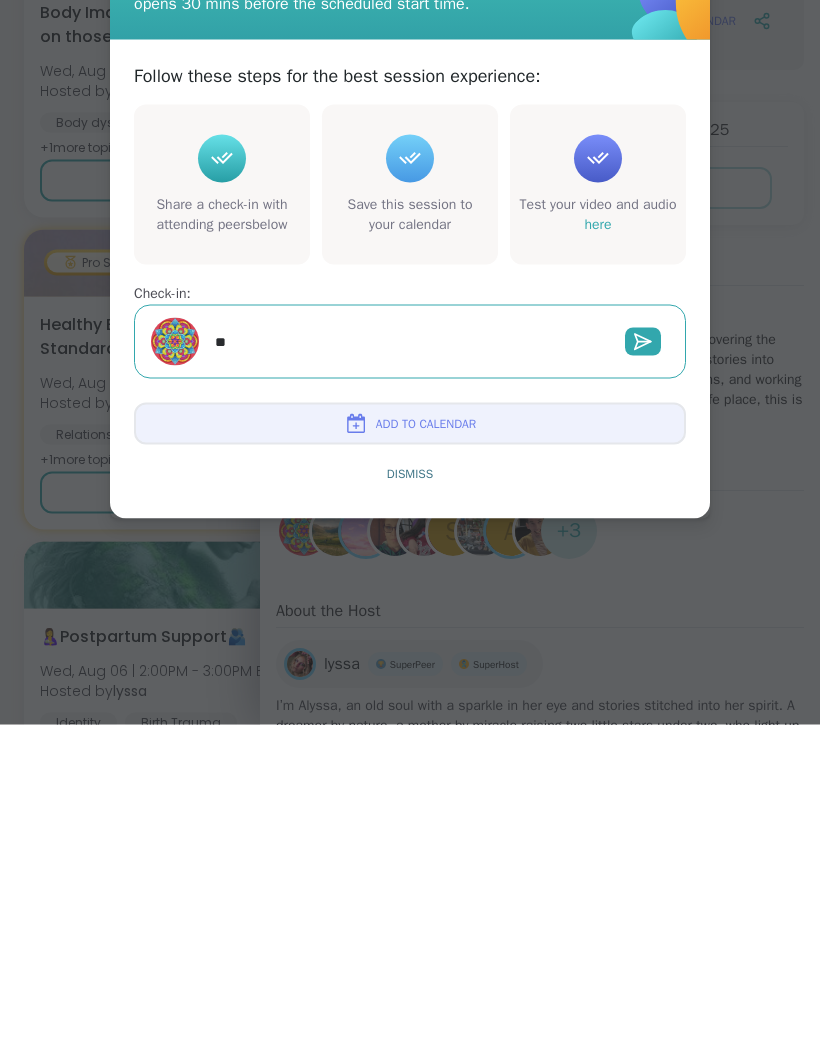 type on "*" 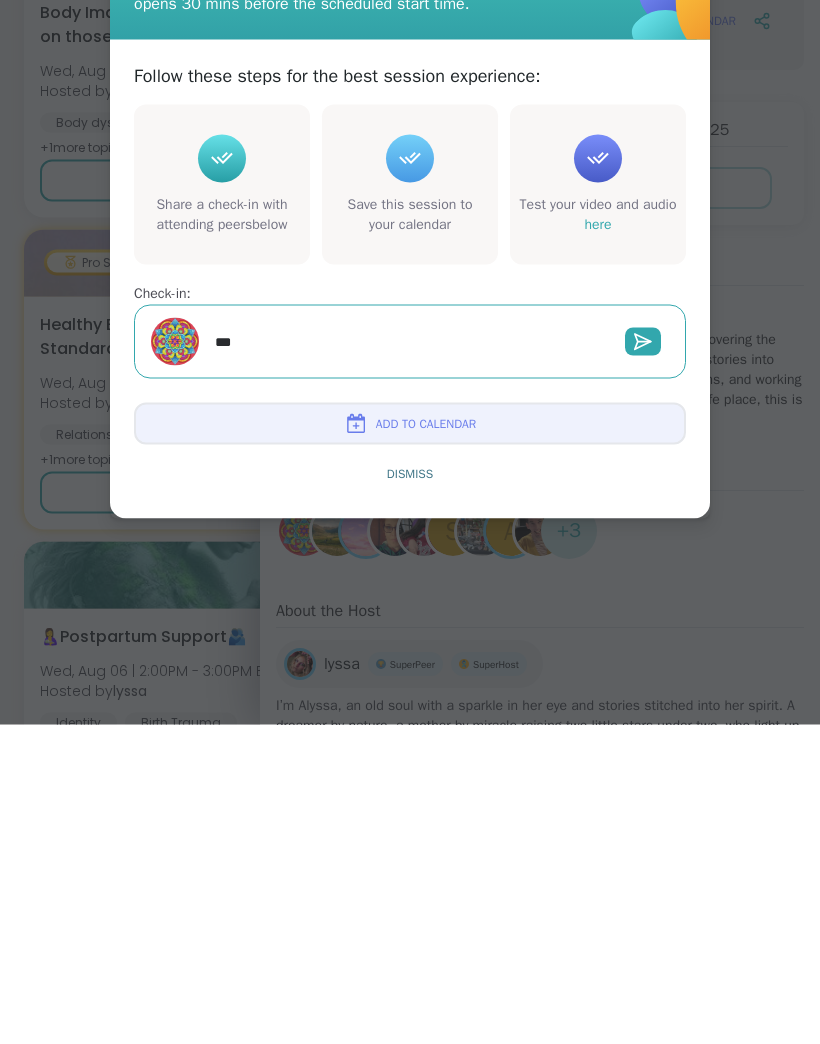 type on "*" 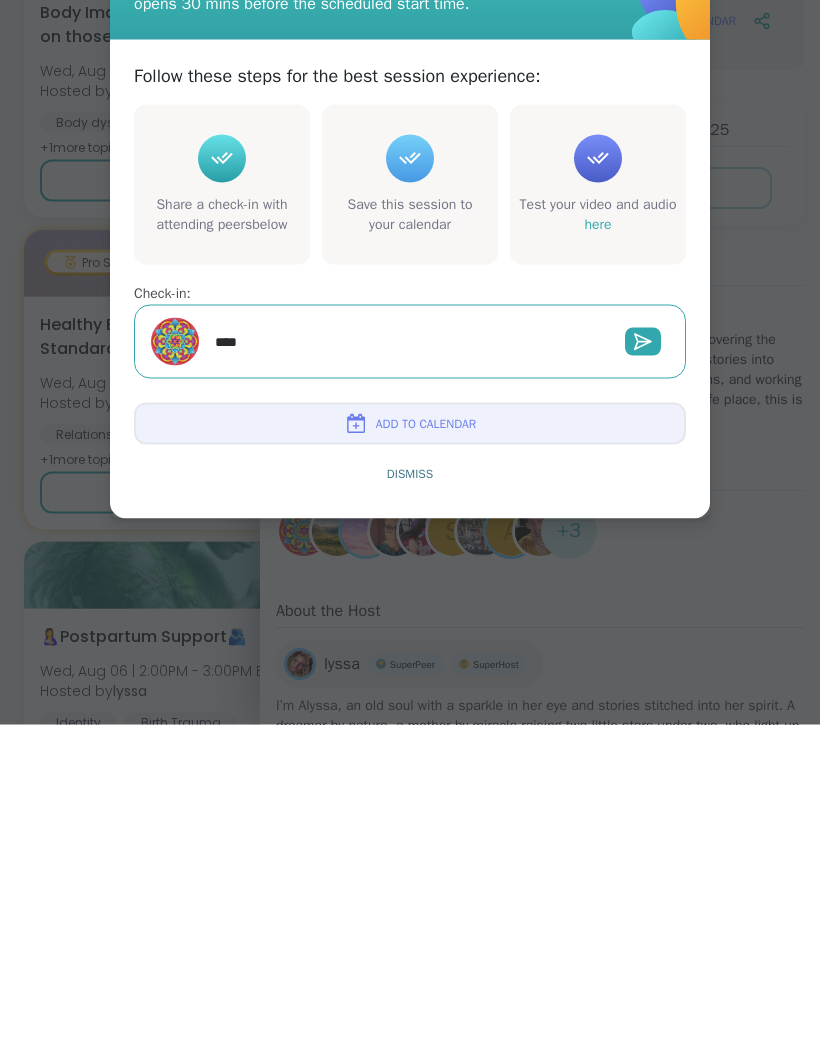type on "*" 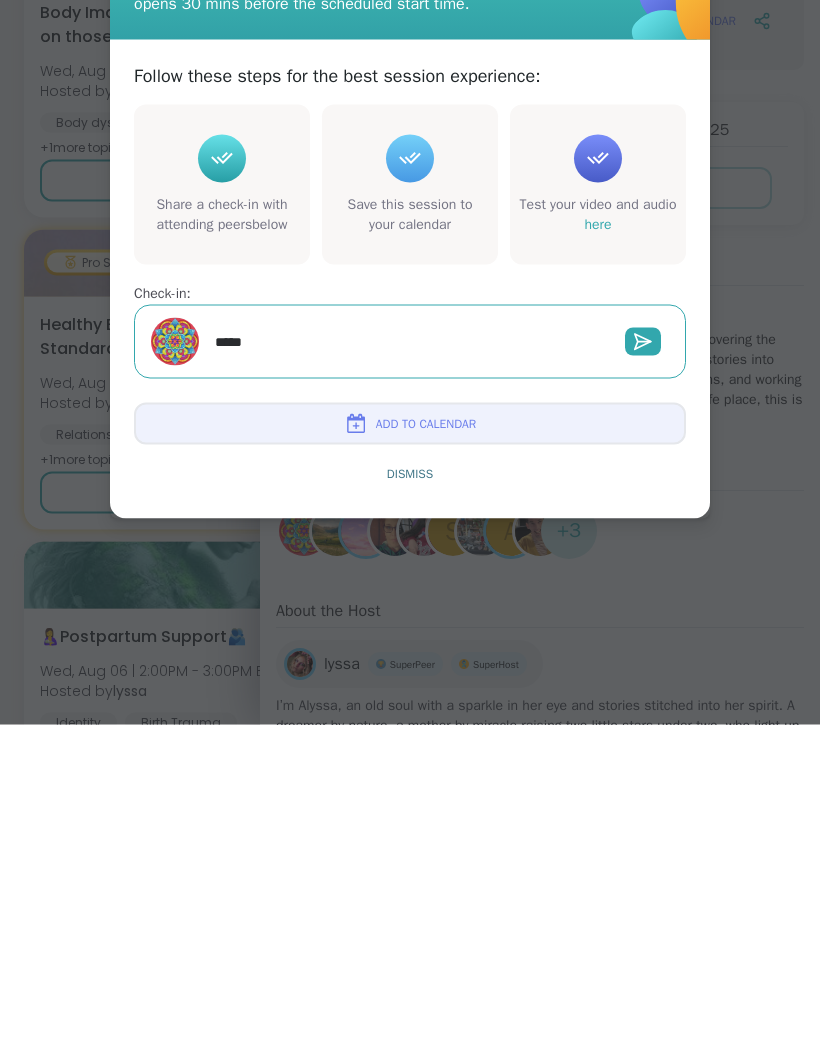 type on "******" 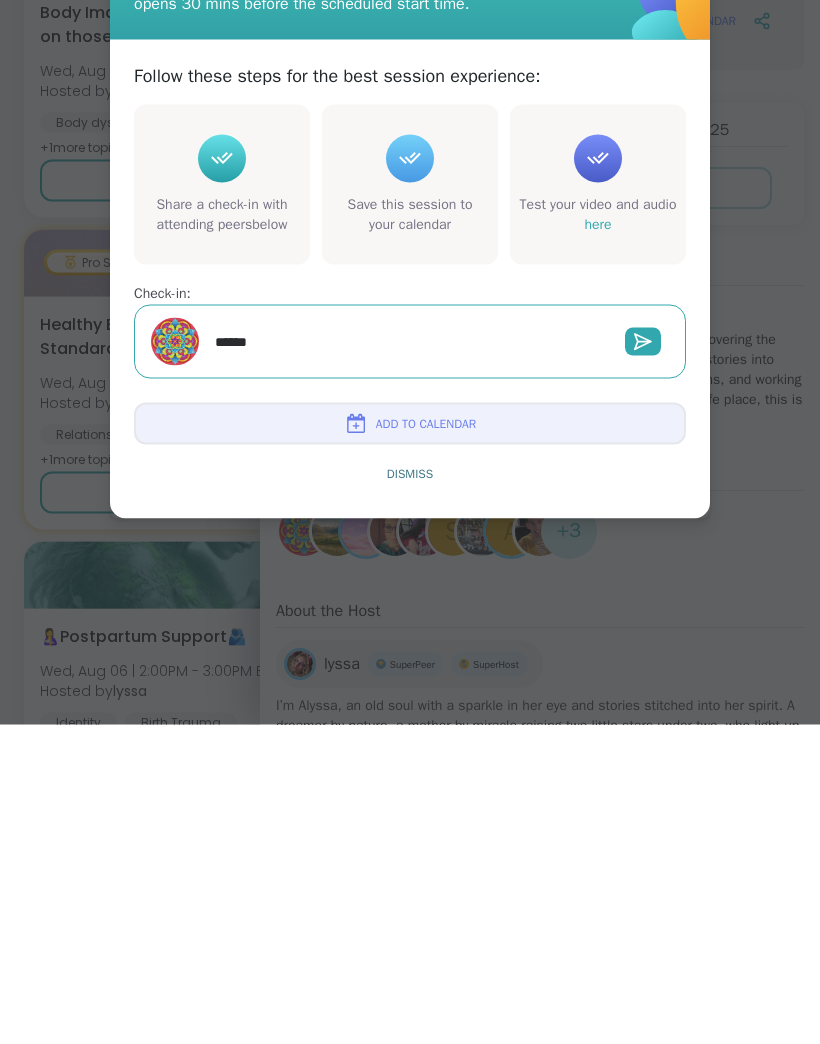 type on "*" 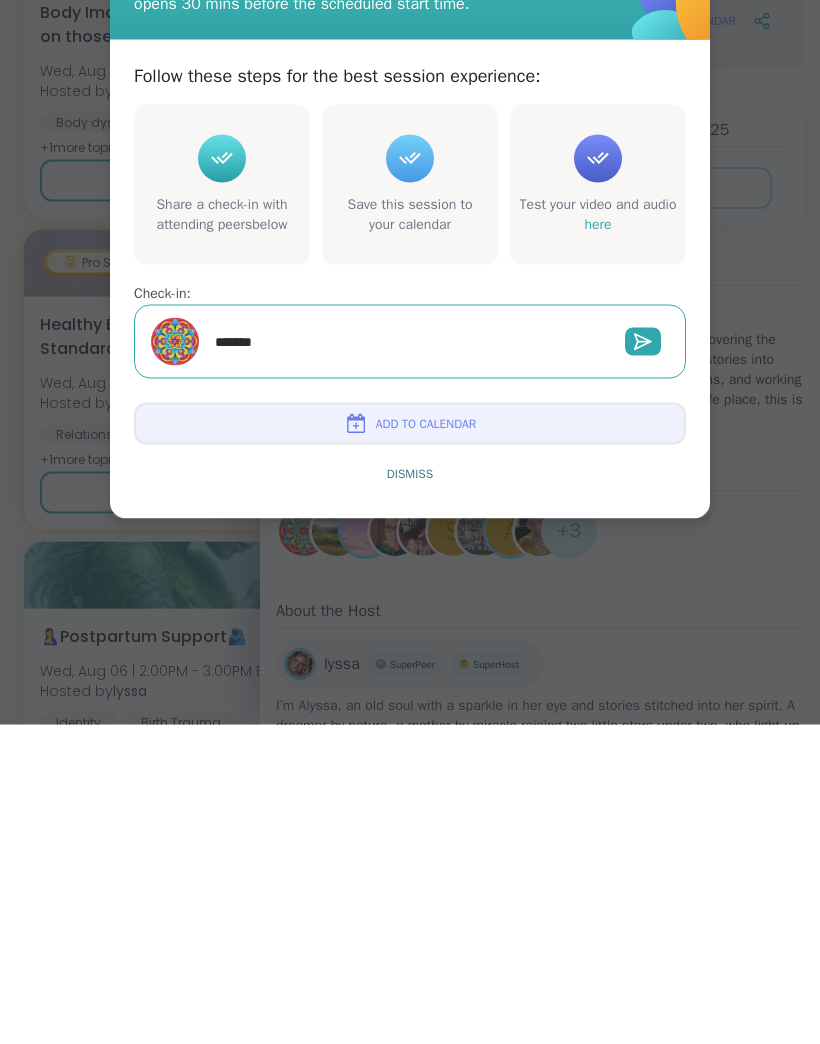 type on "*******" 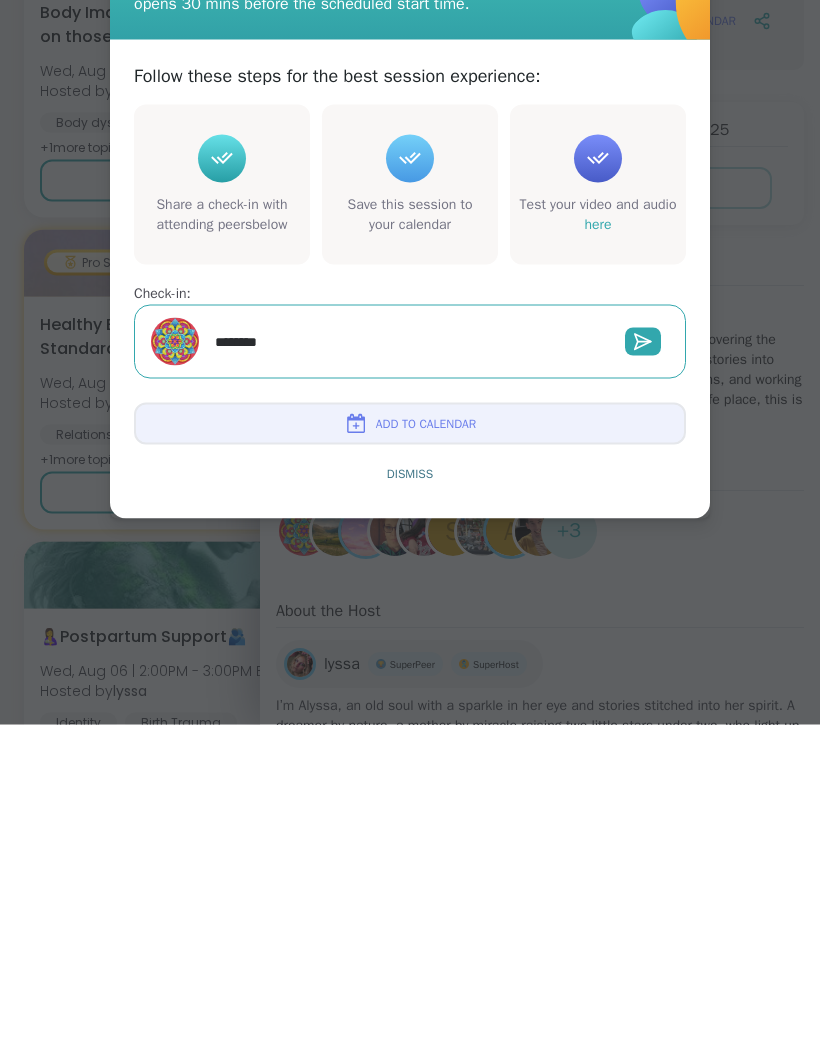 type on "*" 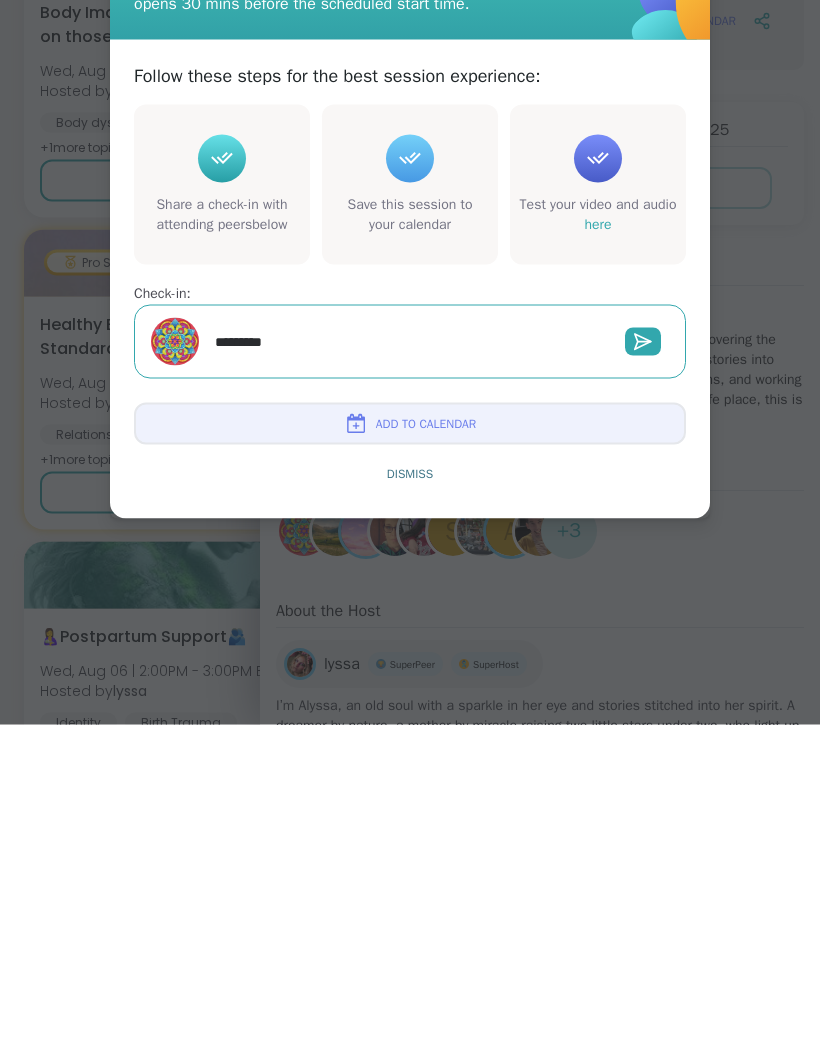 type on "*" 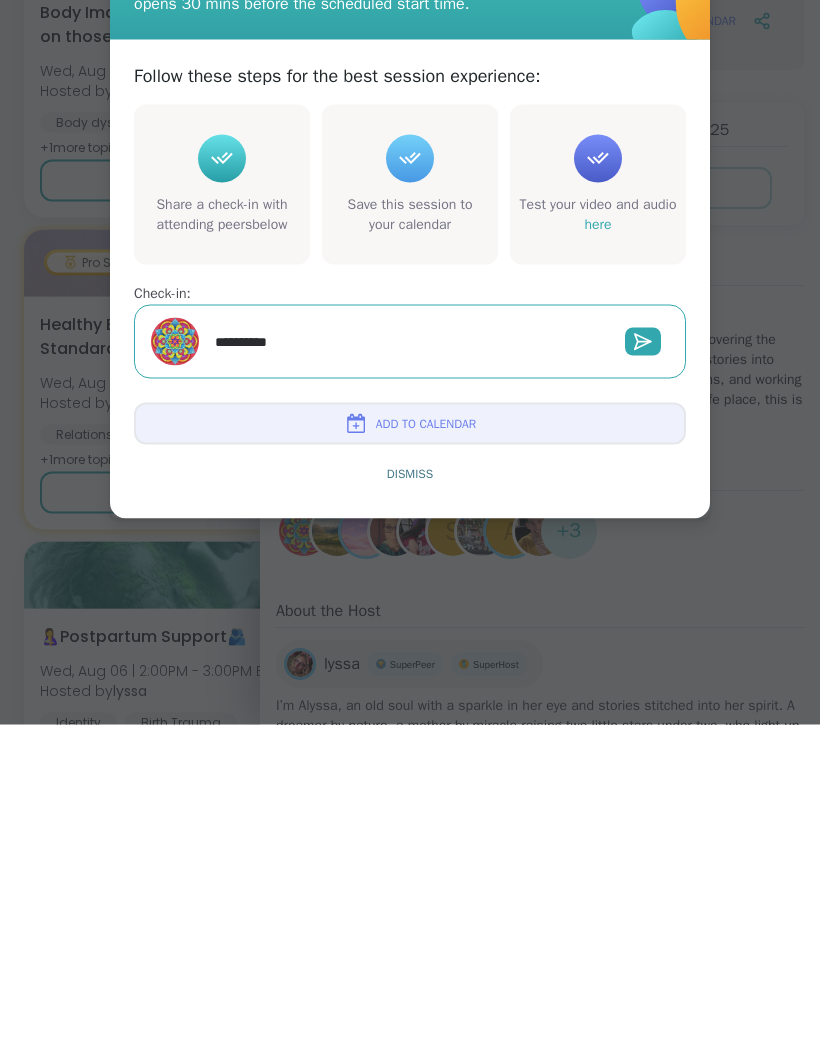 type on "**********" 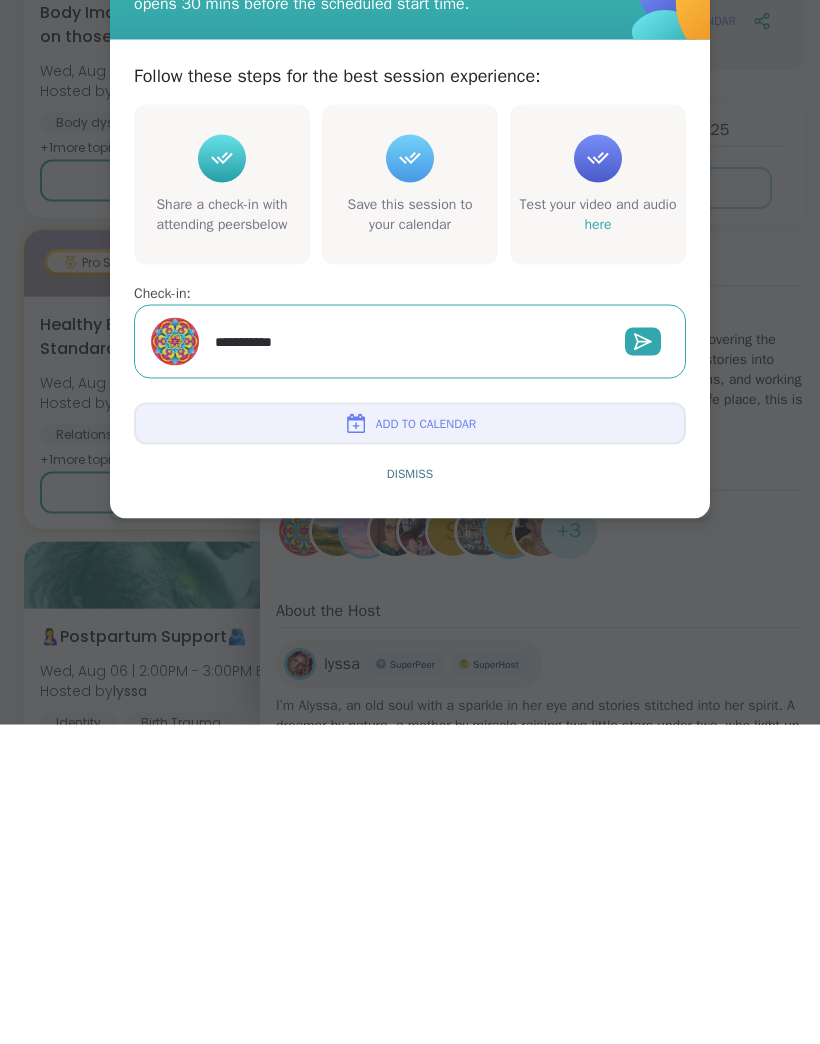 type on "*" 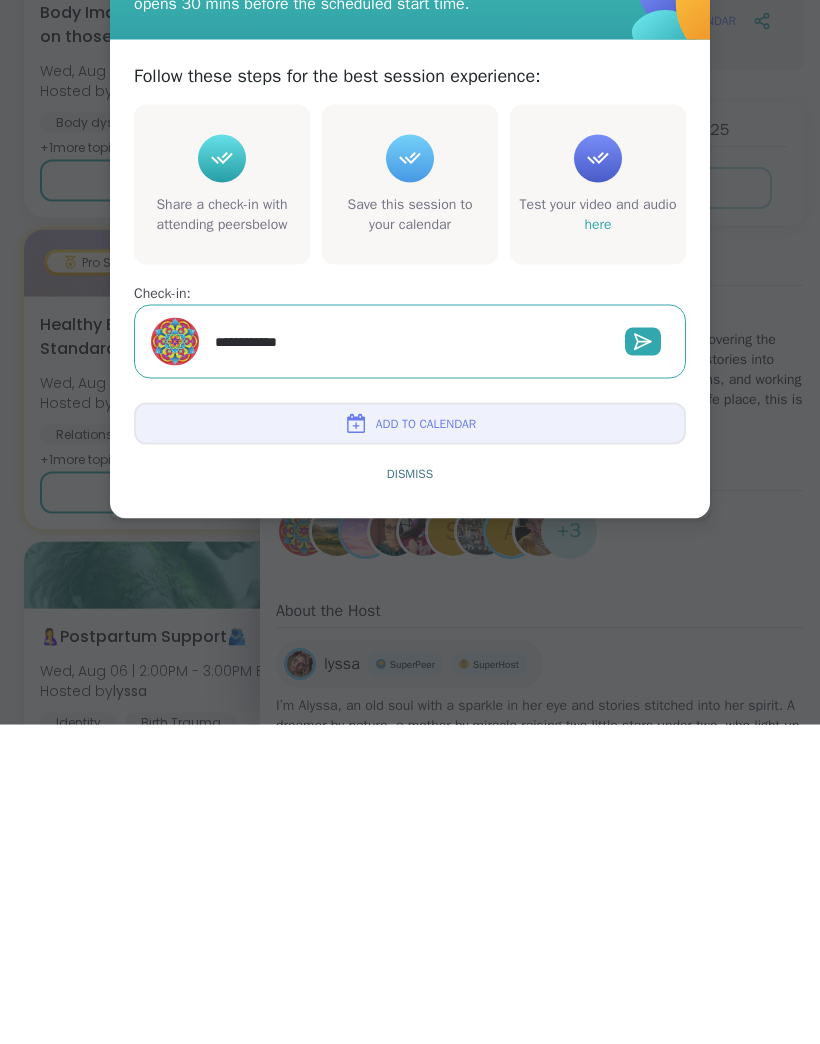 type on "*" 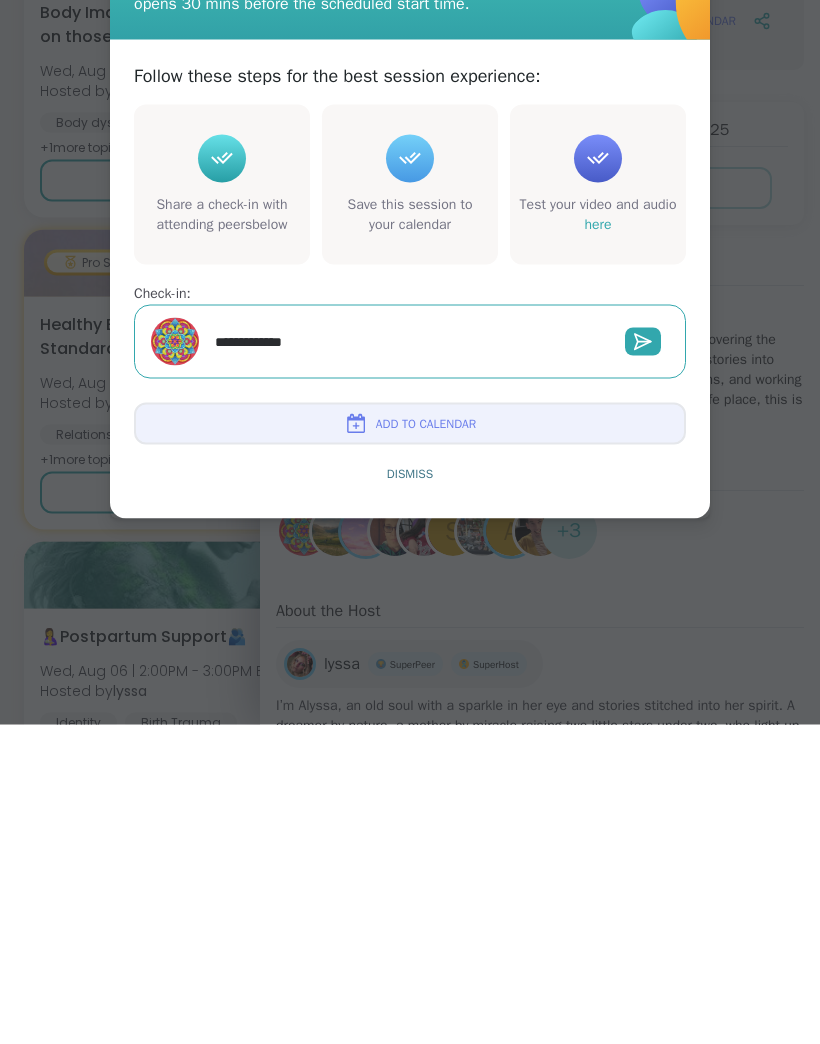 type on "**********" 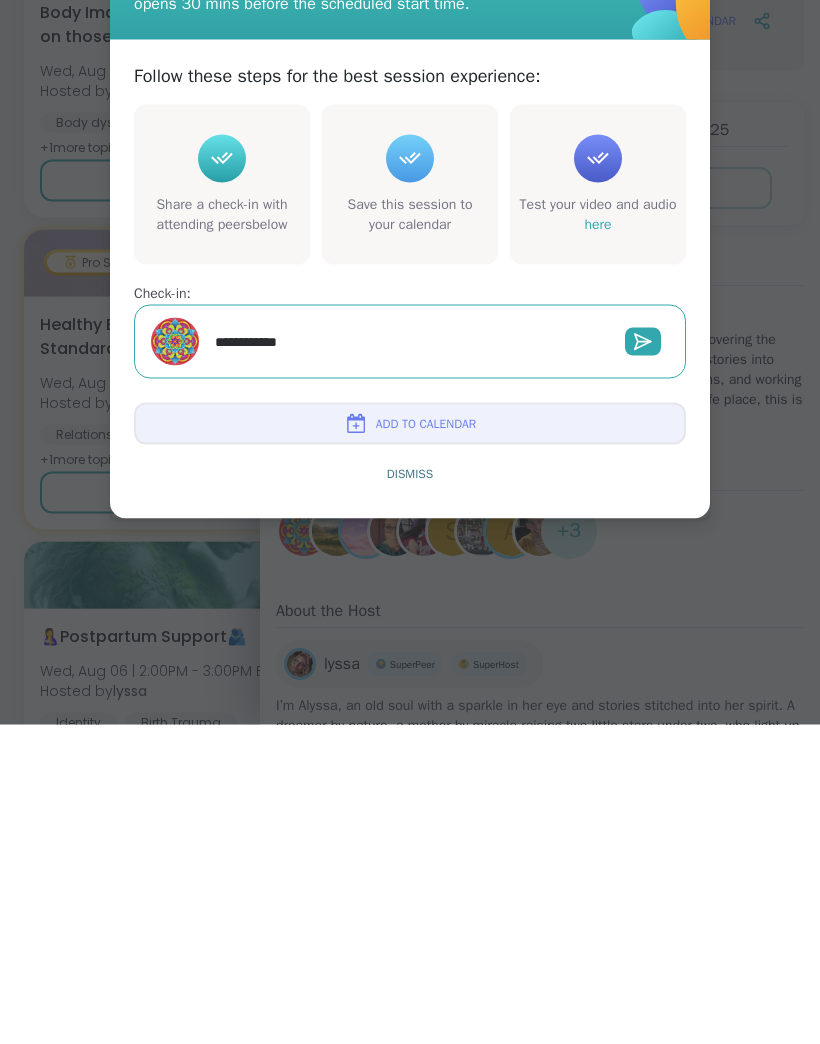 type on "*" 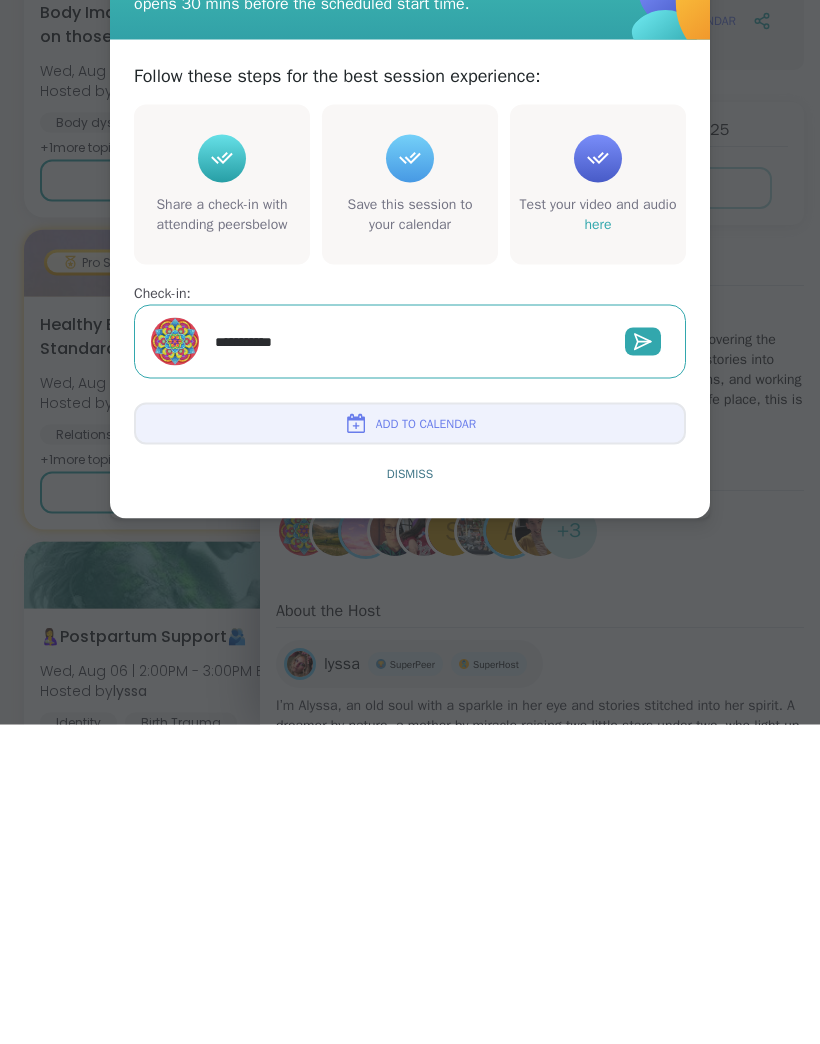 type on "*" 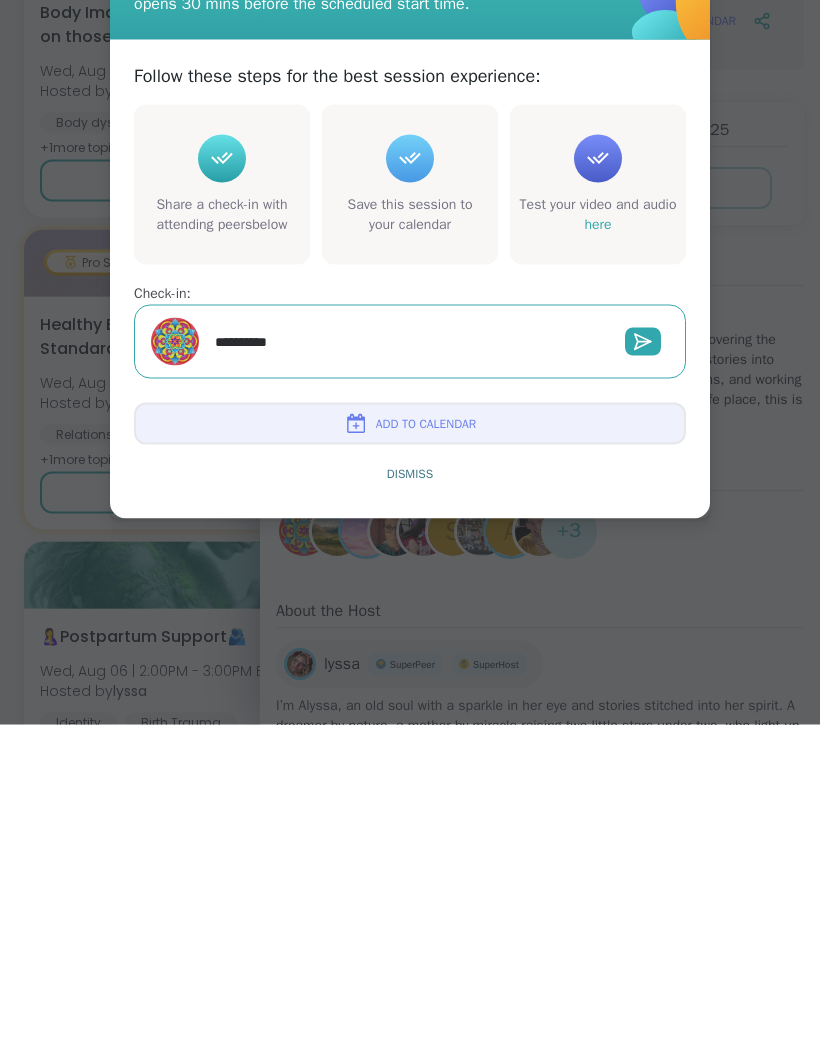 type on "*" 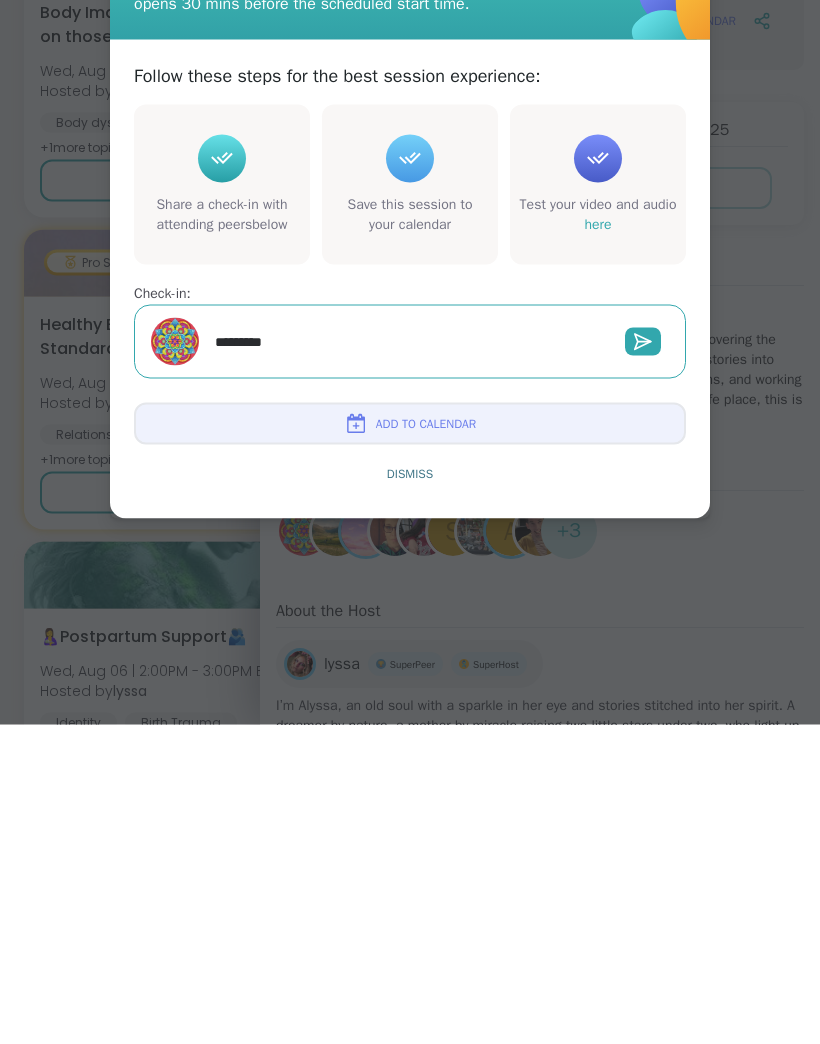 type on "**********" 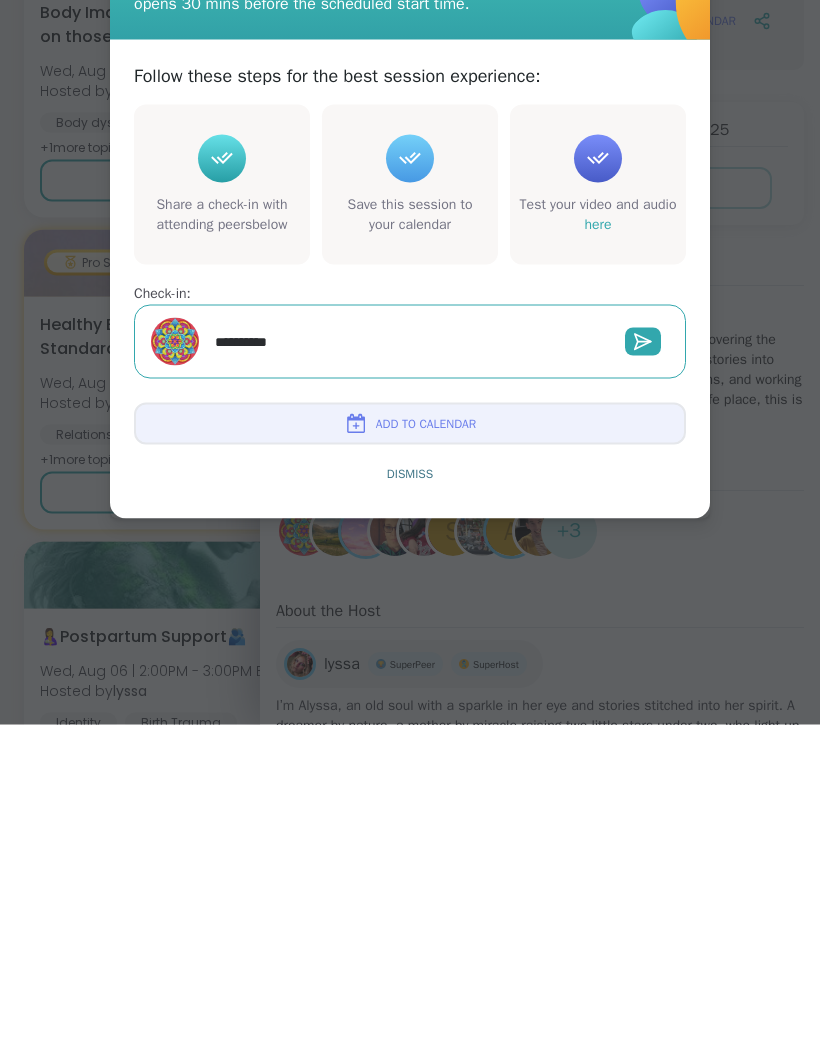 type on "*" 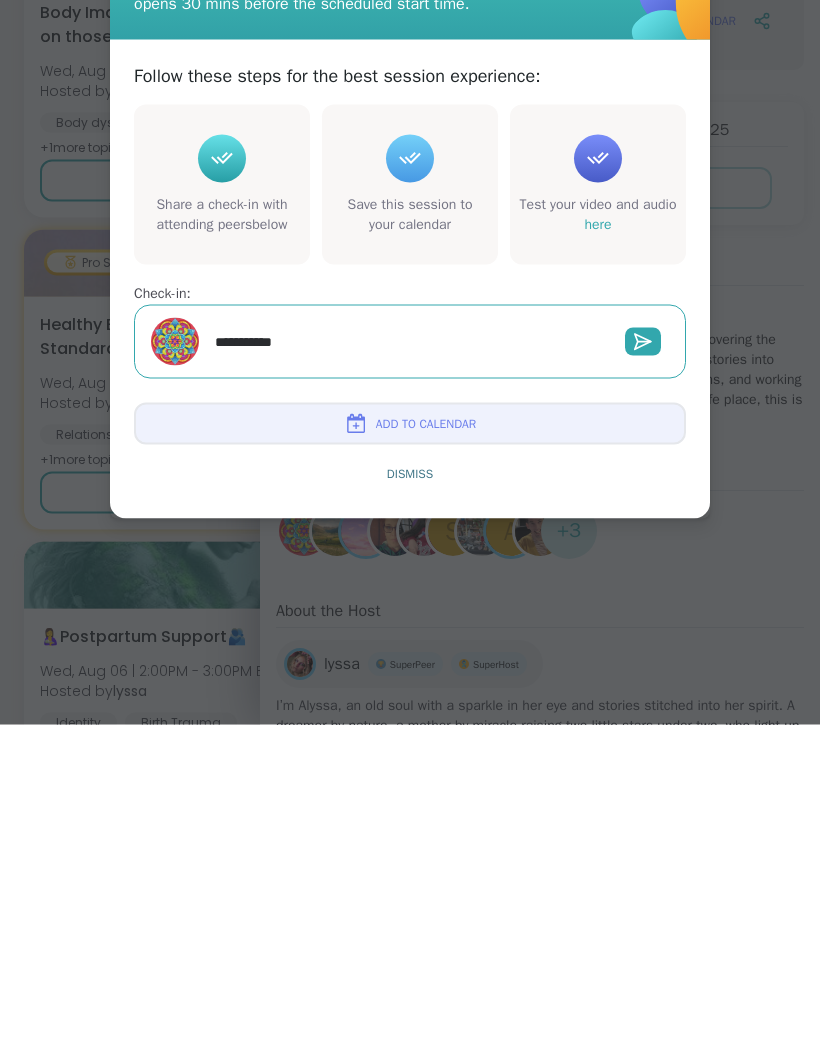 type on "*" 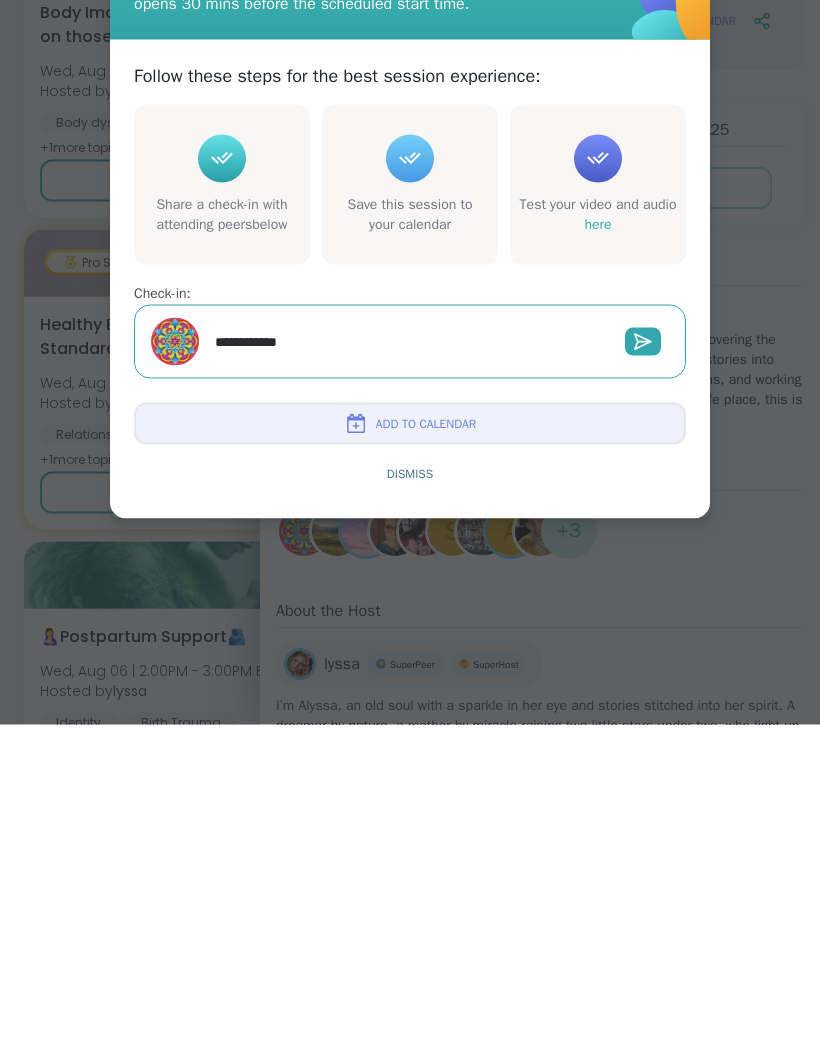type on "*" 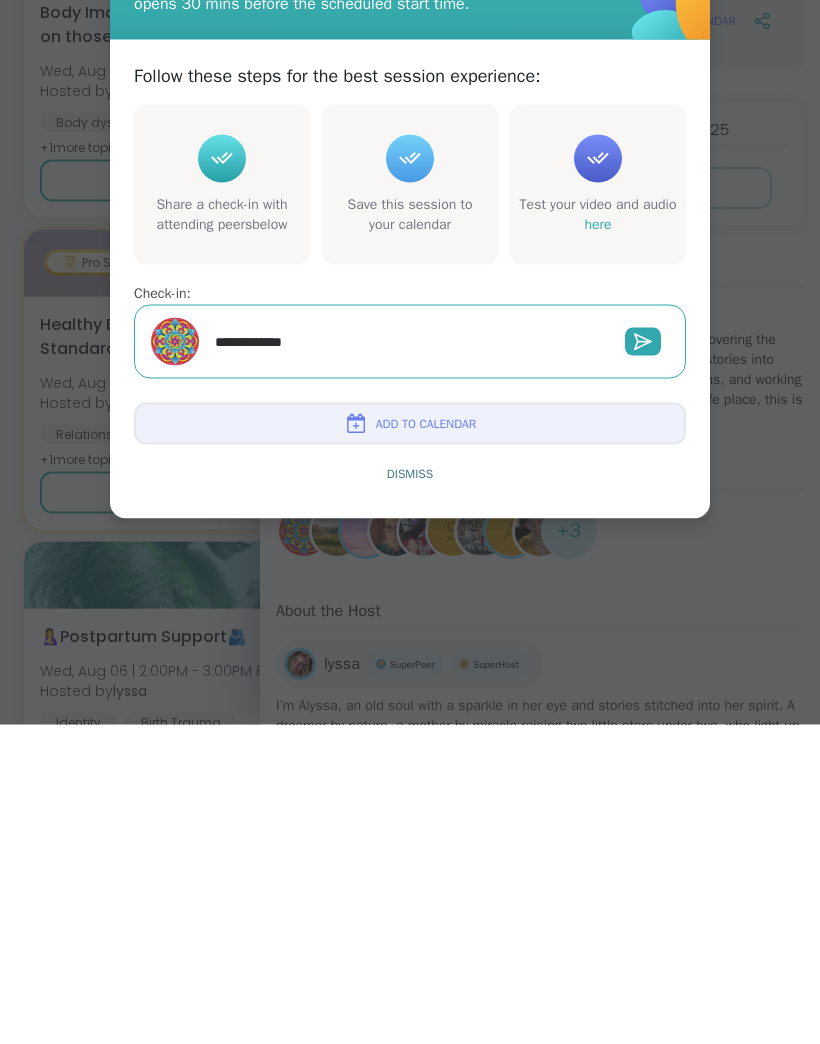 type on "*" 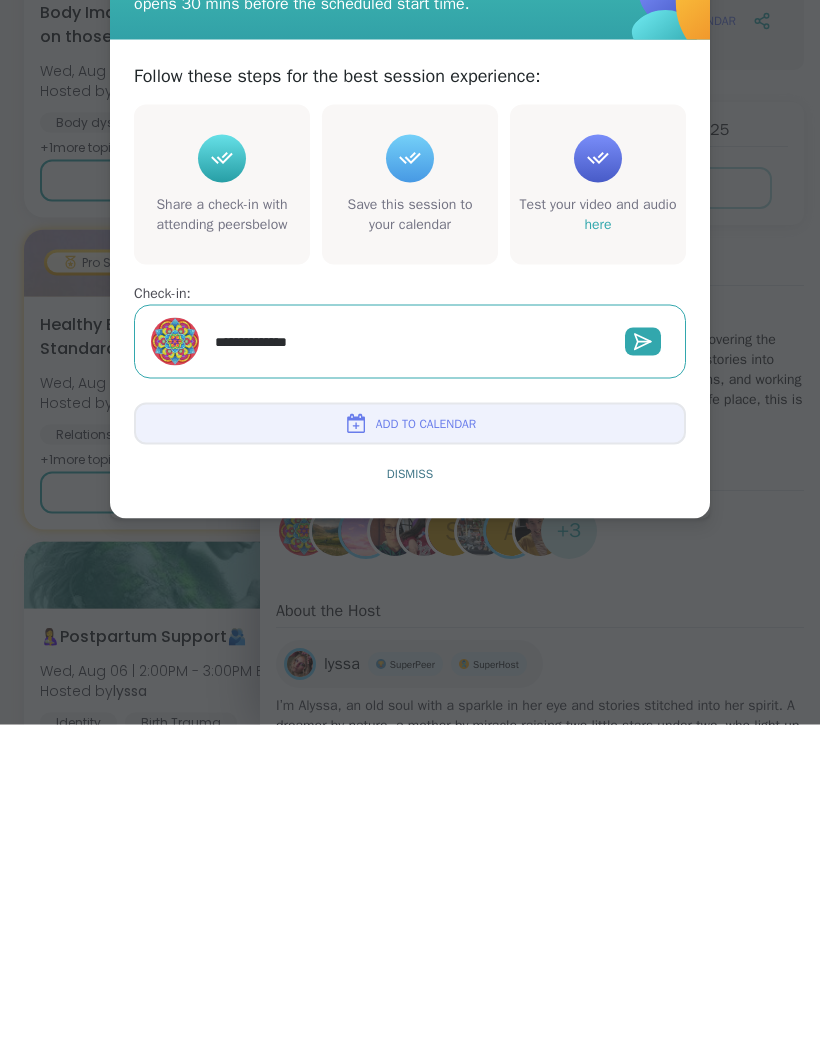 type on "*" 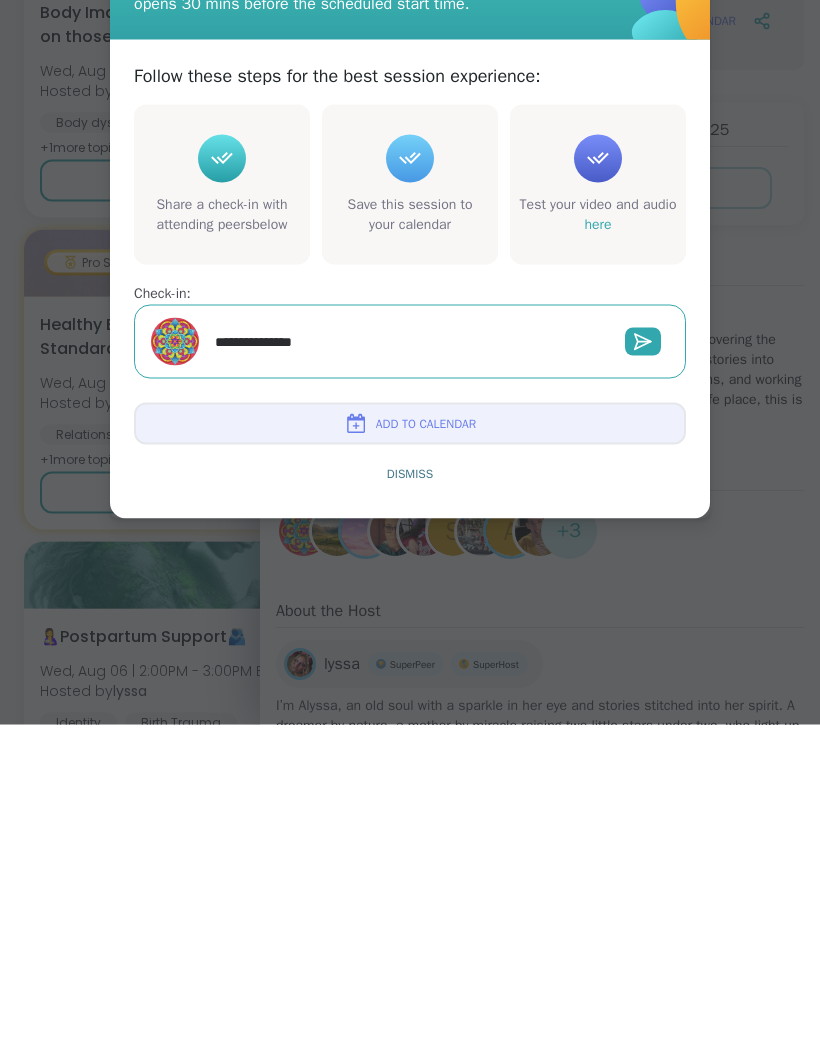 type on "*" 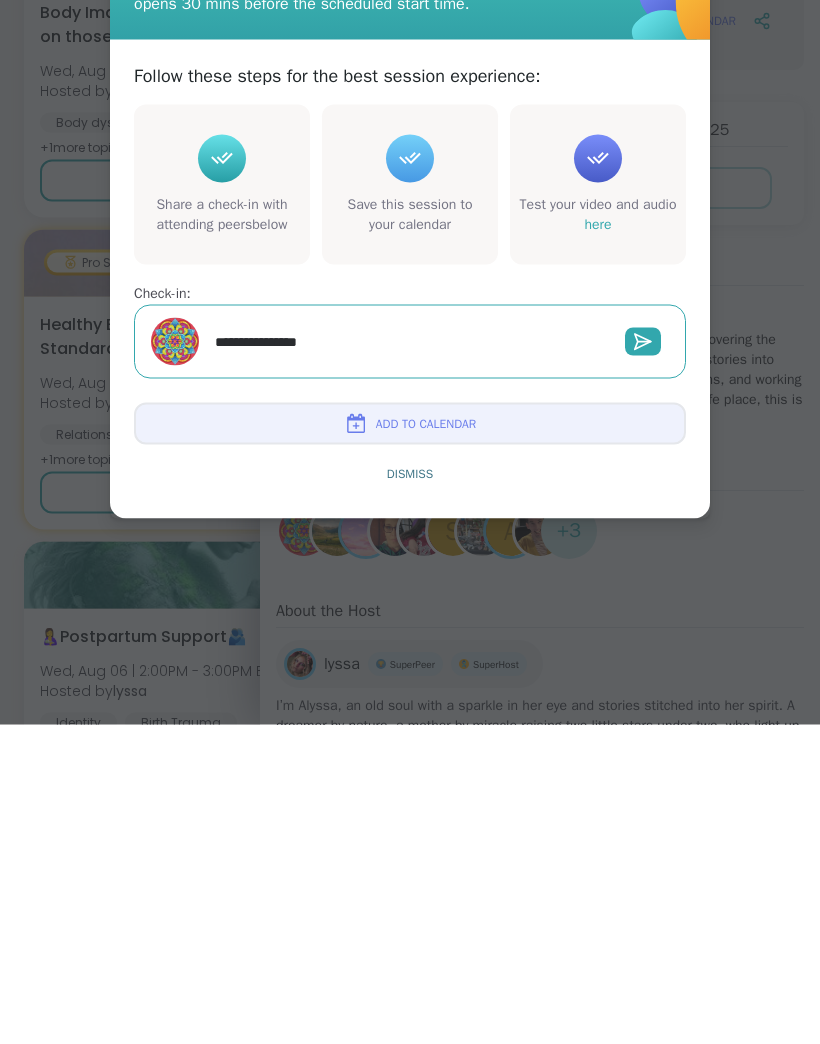 type on "*" 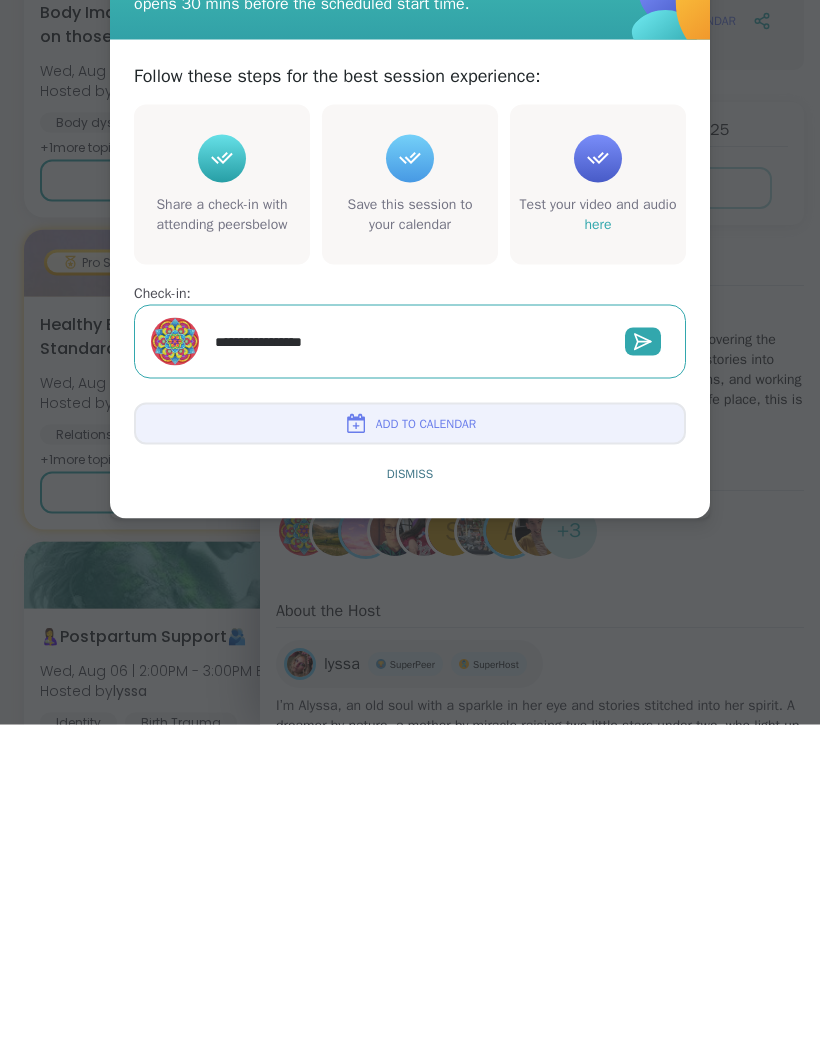 type on "*" 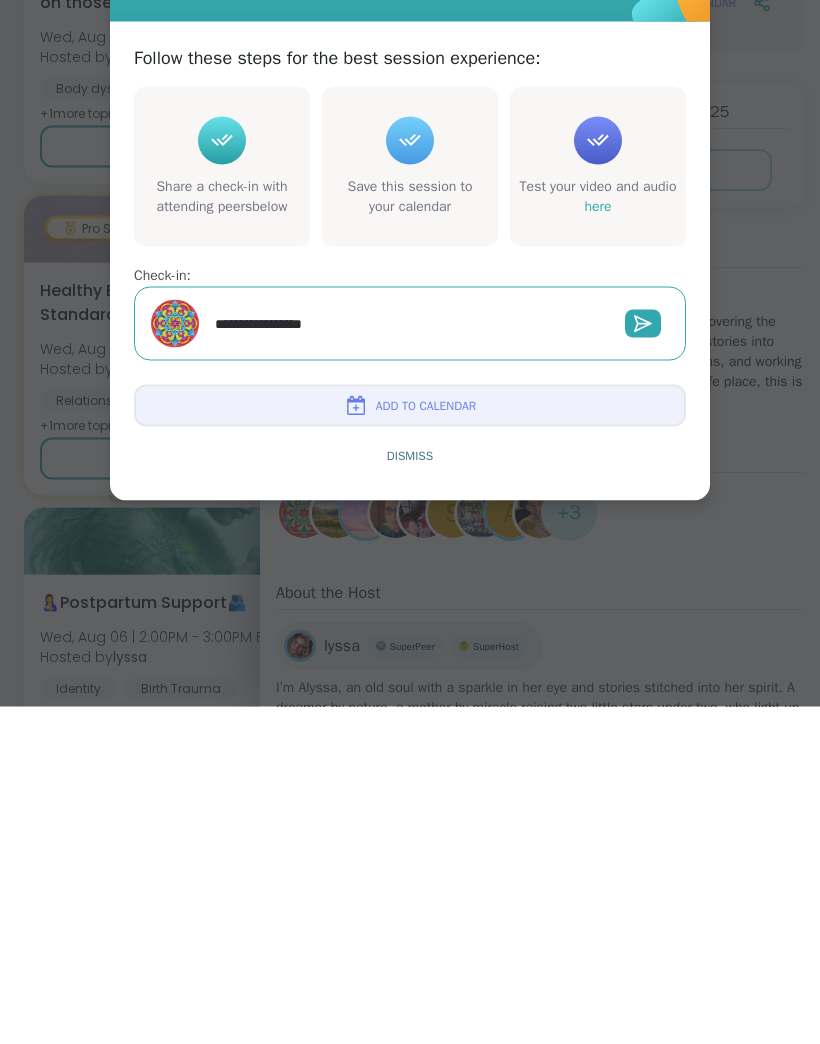 scroll, scrollTop: 1882, scrollLeft: 0, axis: vertical 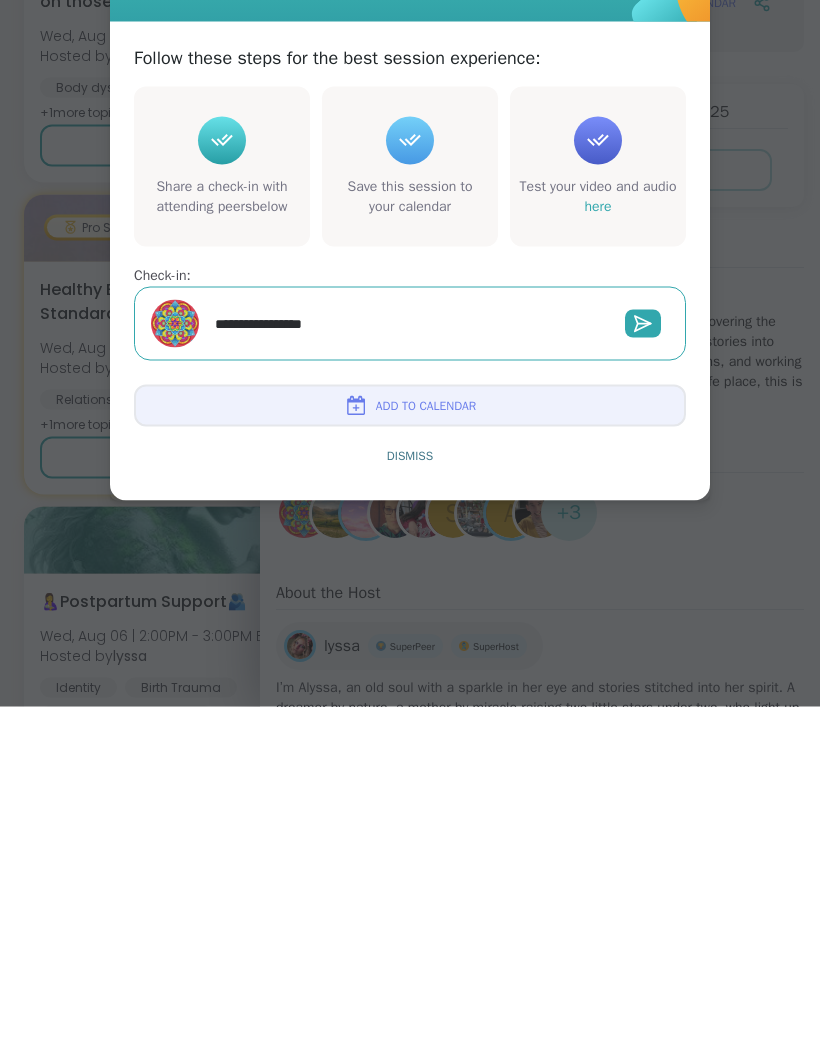 type on "**********" 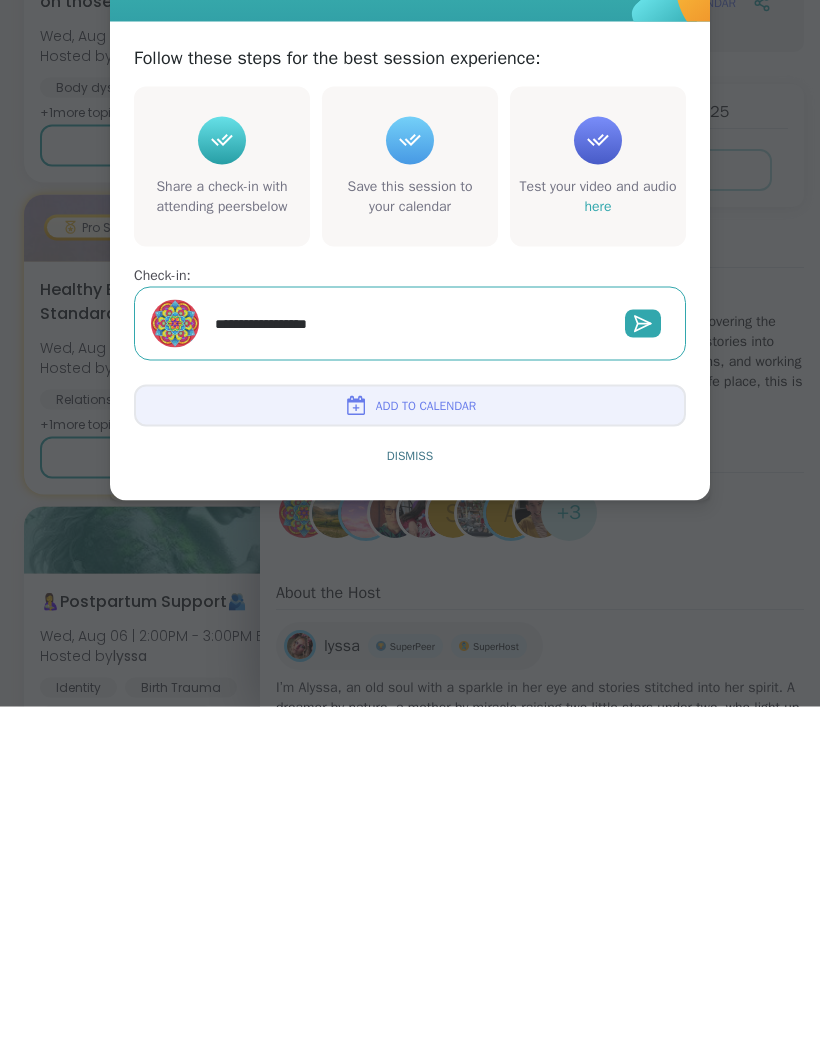 type on "*" 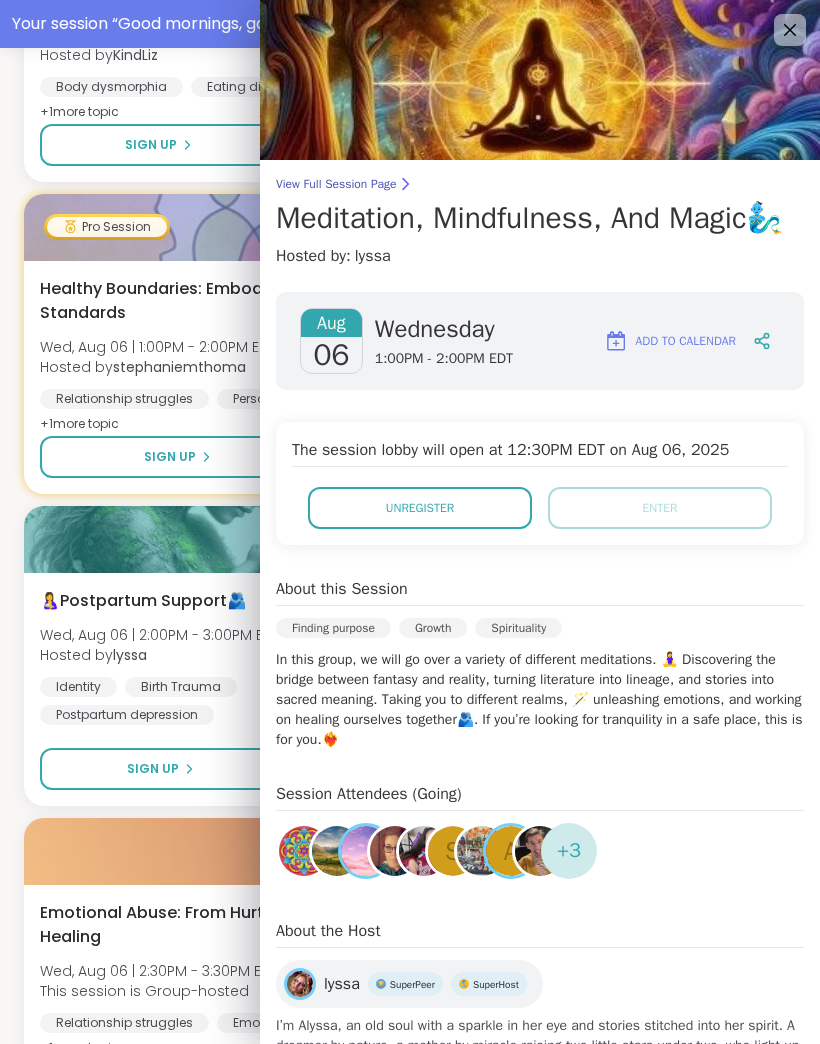 scroll, scrollTop: 2219, scrollLeft: 0, axis: vertical 